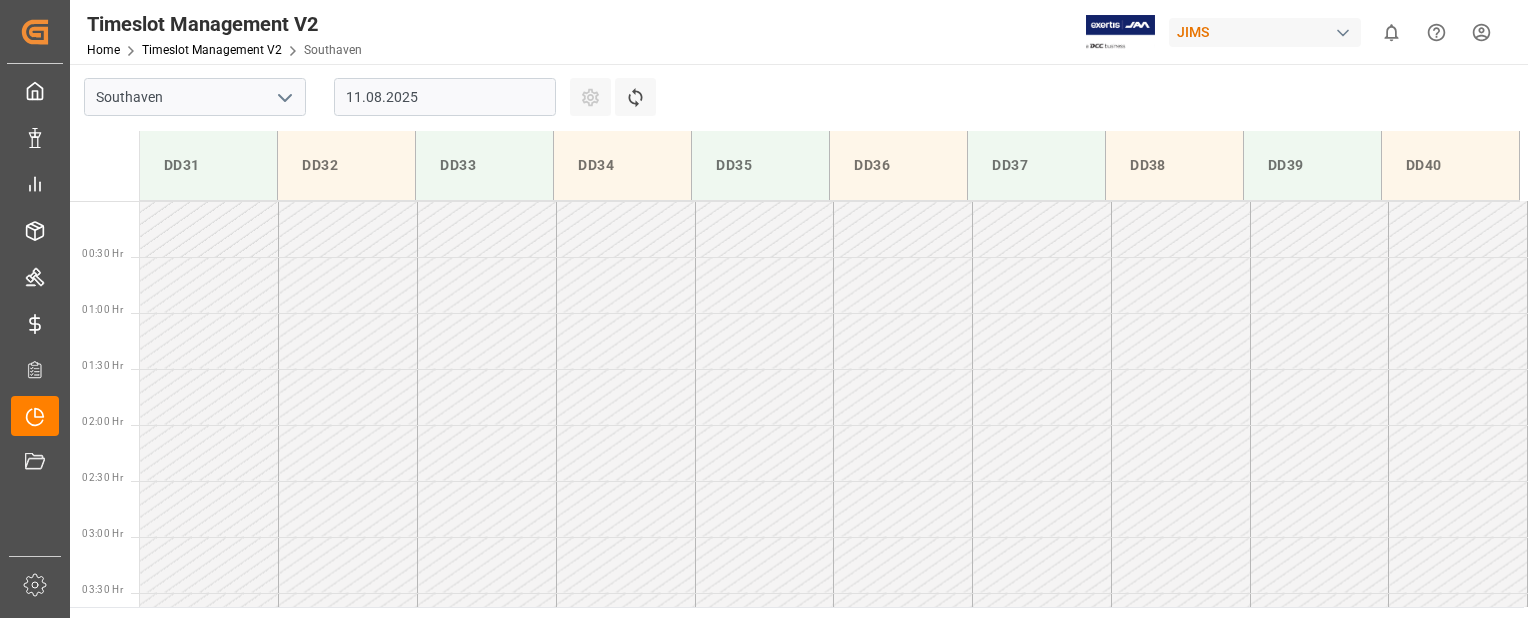 scroll, scrollTop: 0, scrollLeft: 0, axis: both 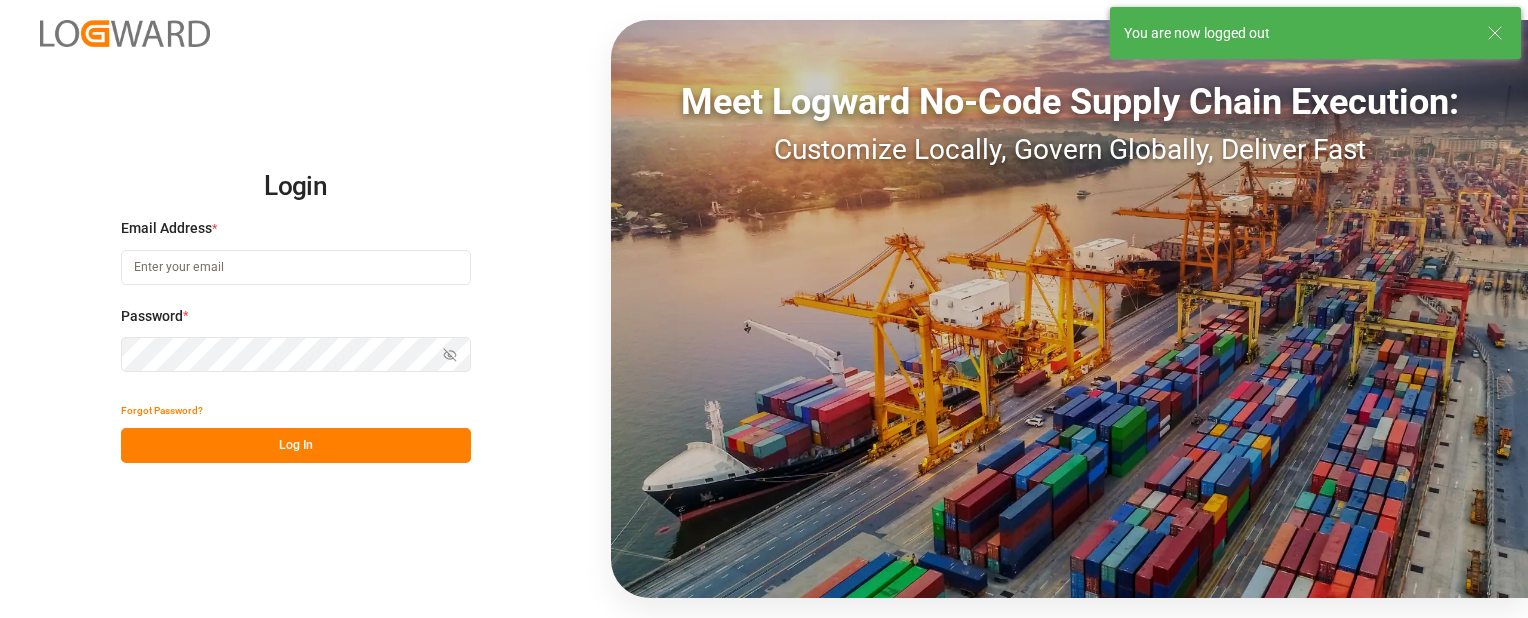 type on "sbondra@dart.net" 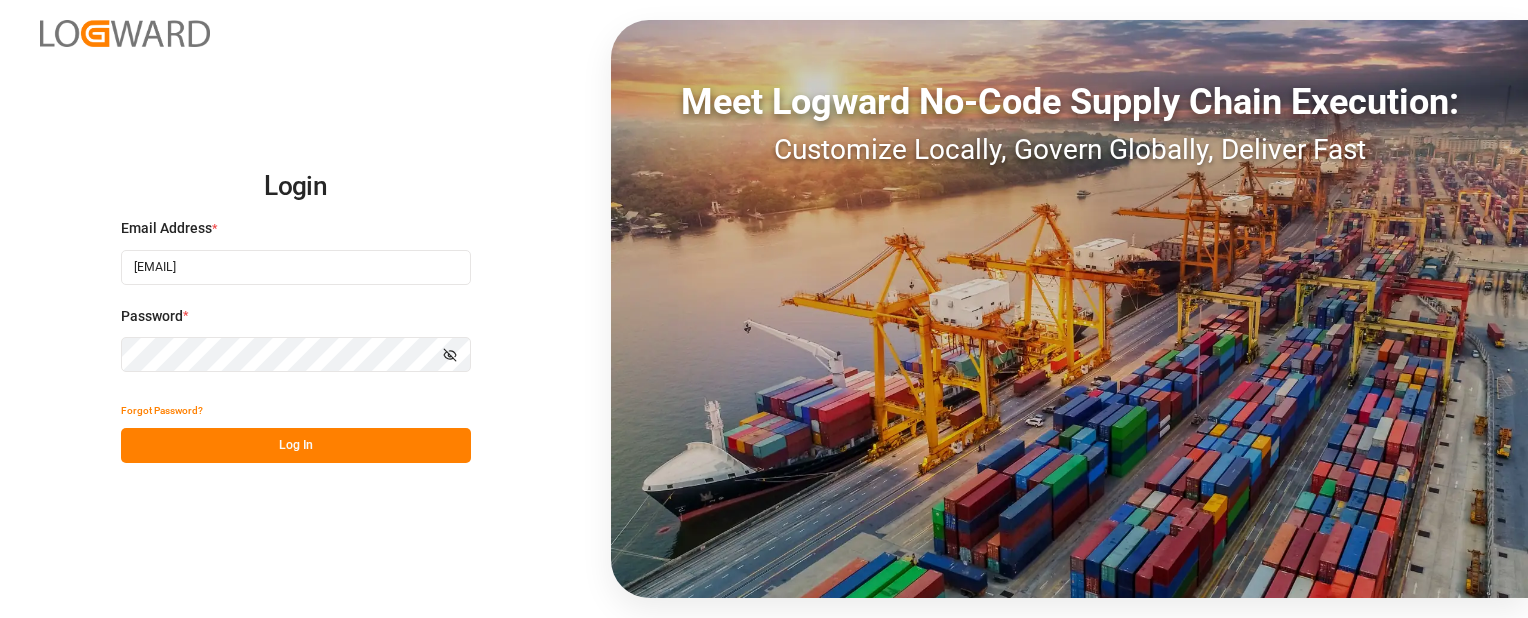 click on "Log In" at bounding box center [296, 445] 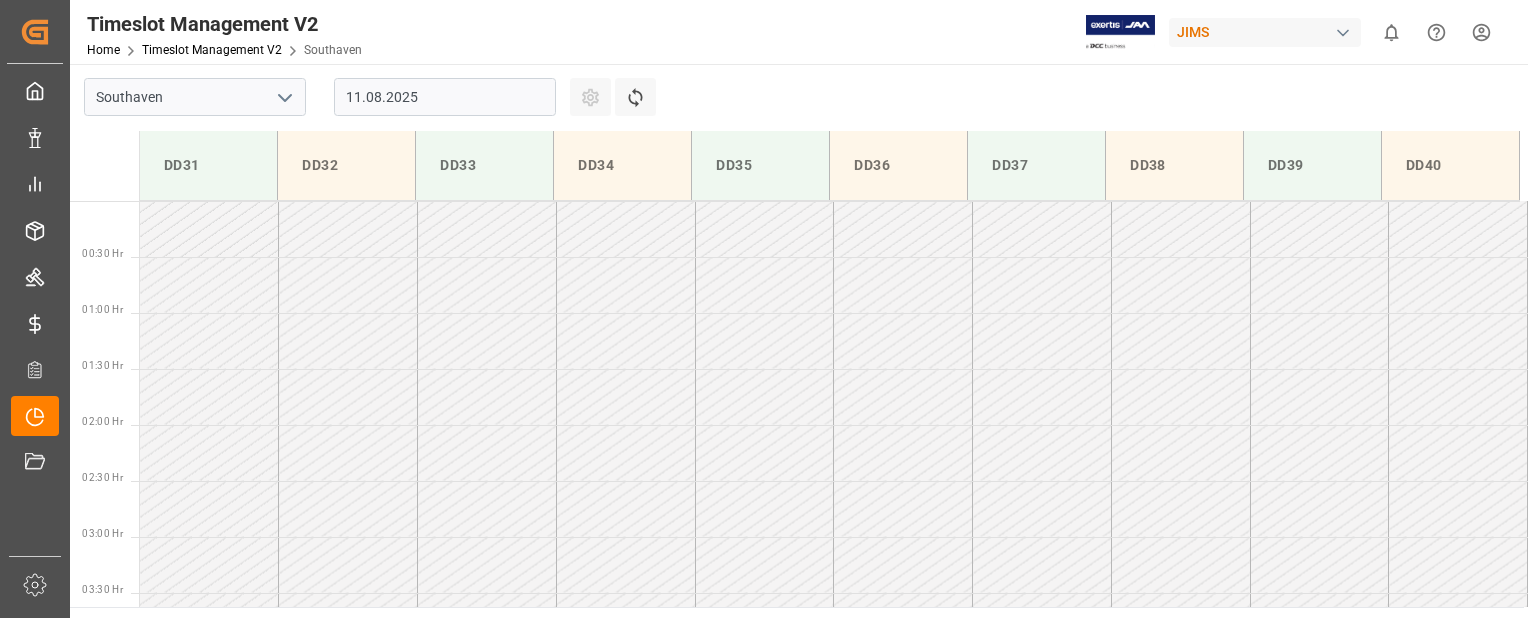 scroll, scrollTop: 1107, scrollLeft: 0, axis: vertical 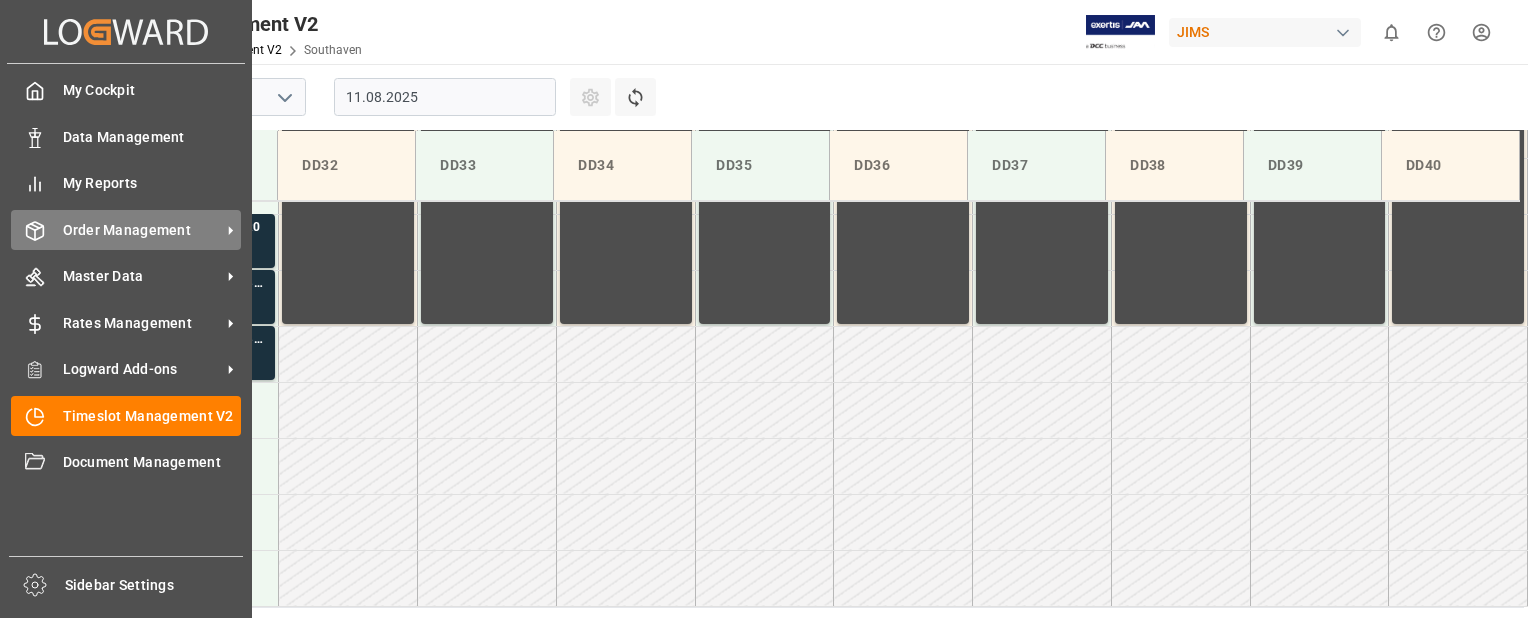 click 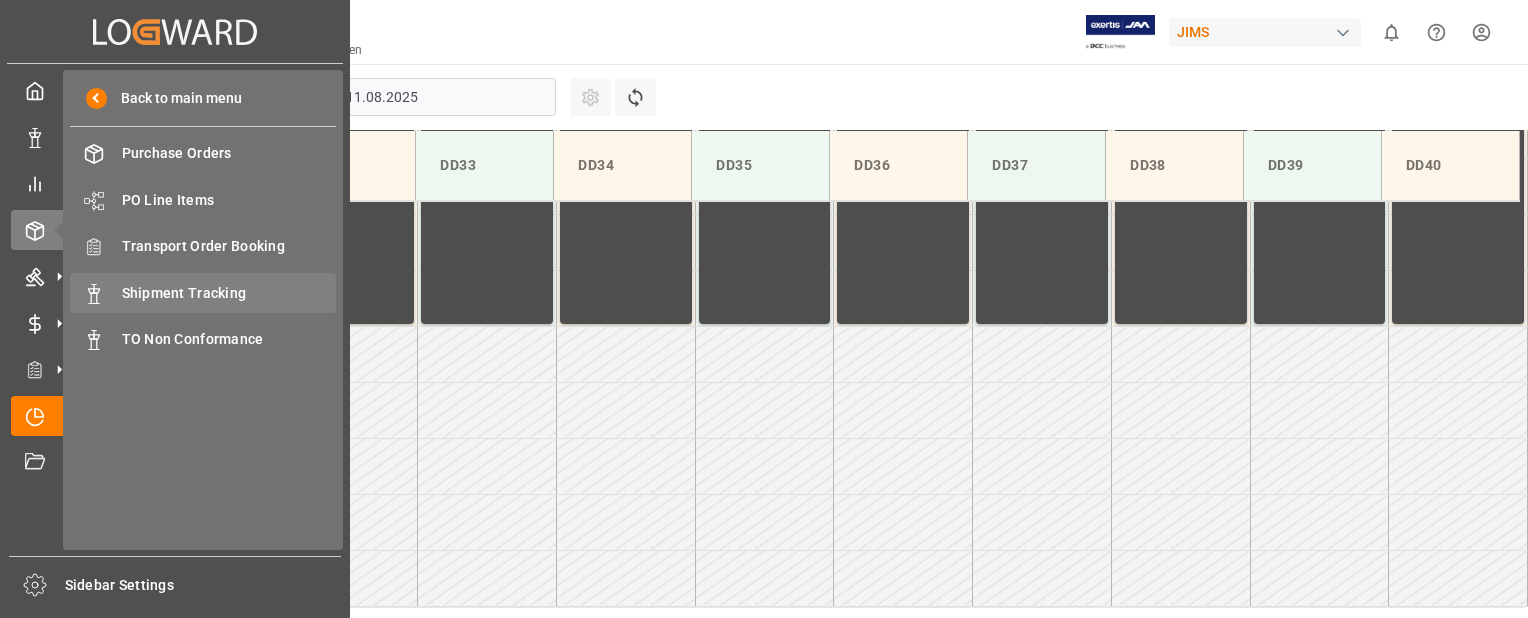 click on "Shipment Tracking" at bounding box center [229, 293] 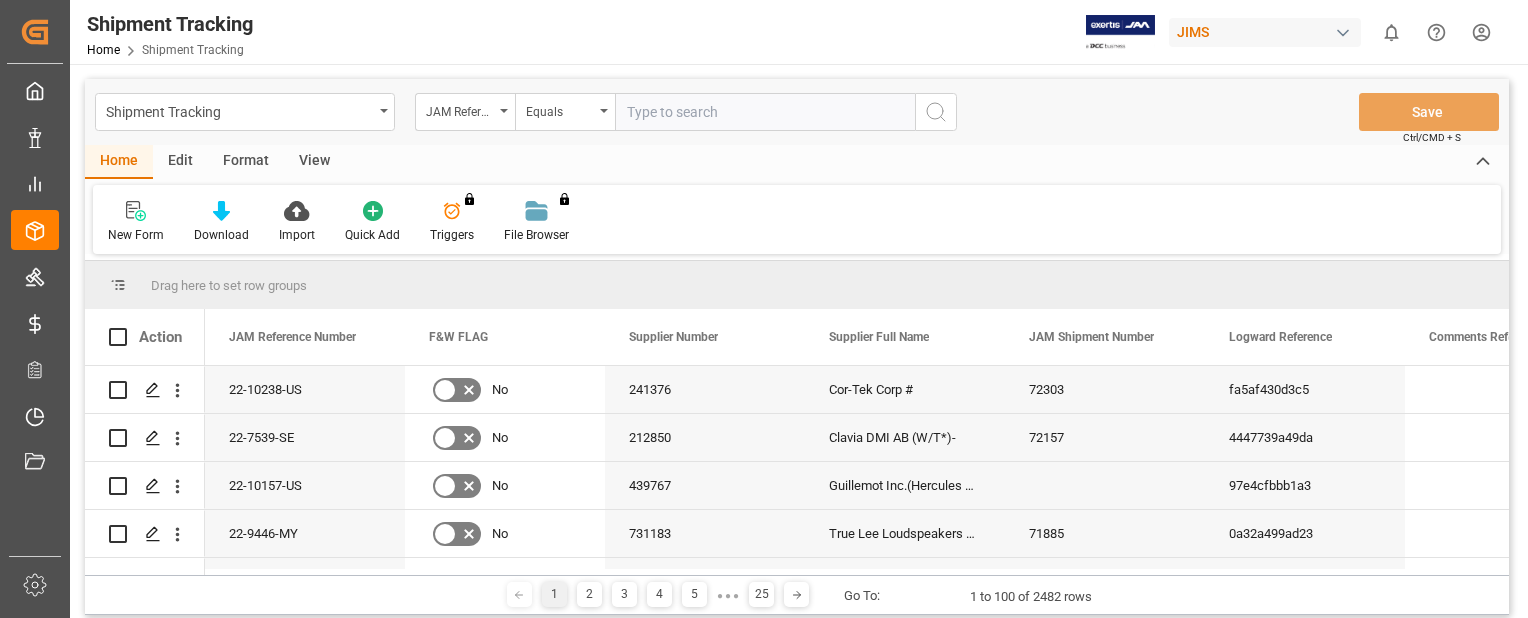 drag, startPoint x: 1467, startPoint y: 149, endPoint x: 1288, endPoint y: 153, distance: 179.0447 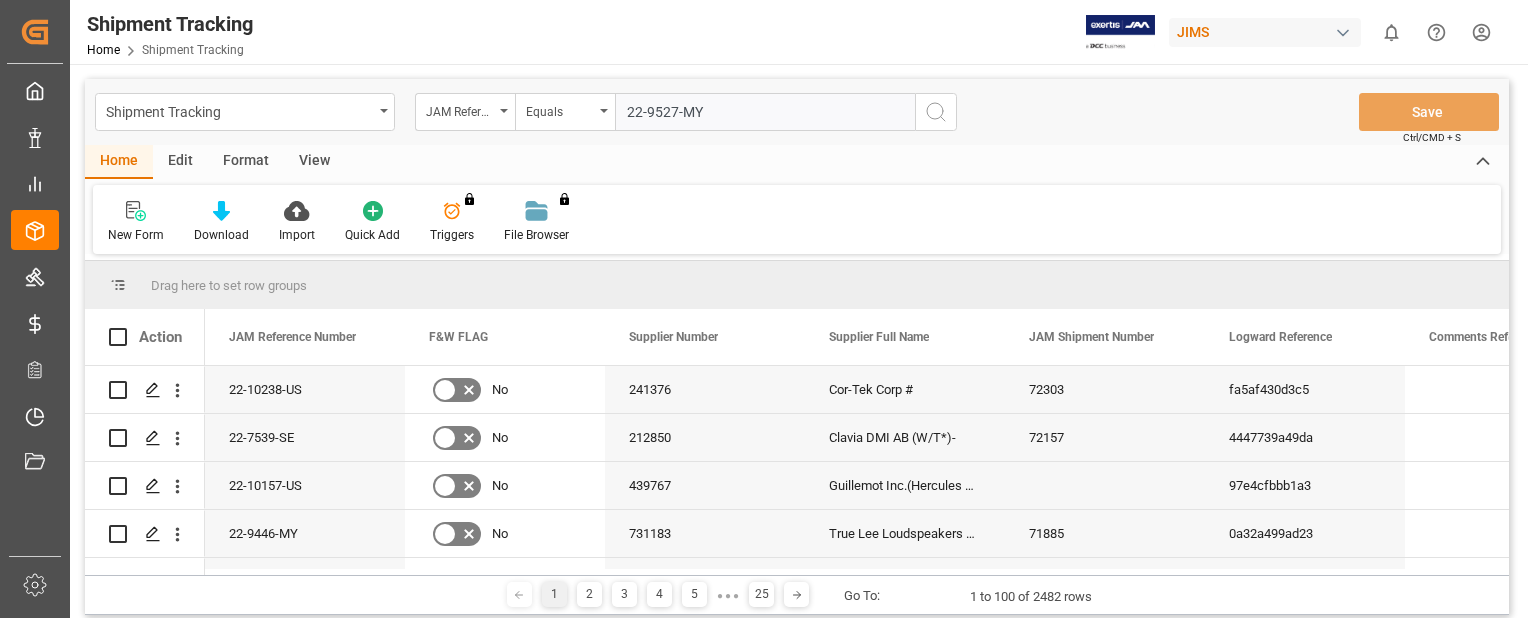 type 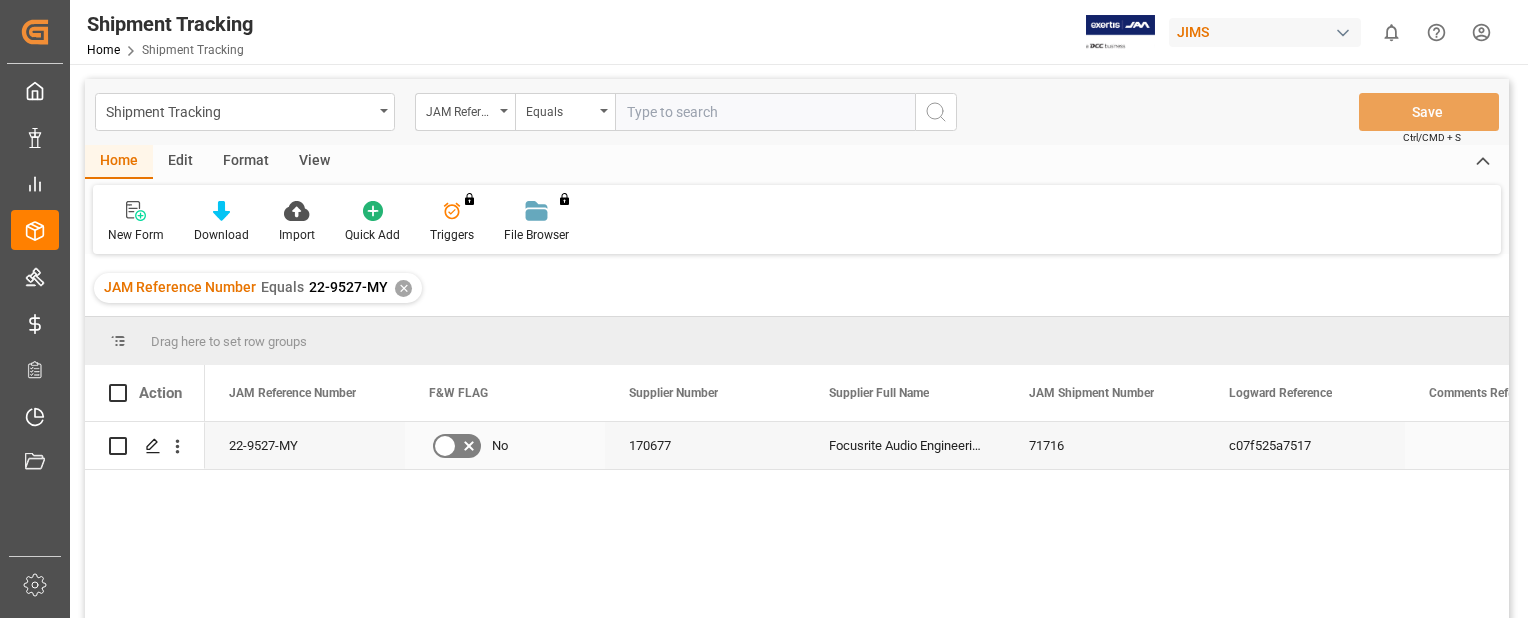 click on "22-9527-MY" at bounding box center [305, 445] 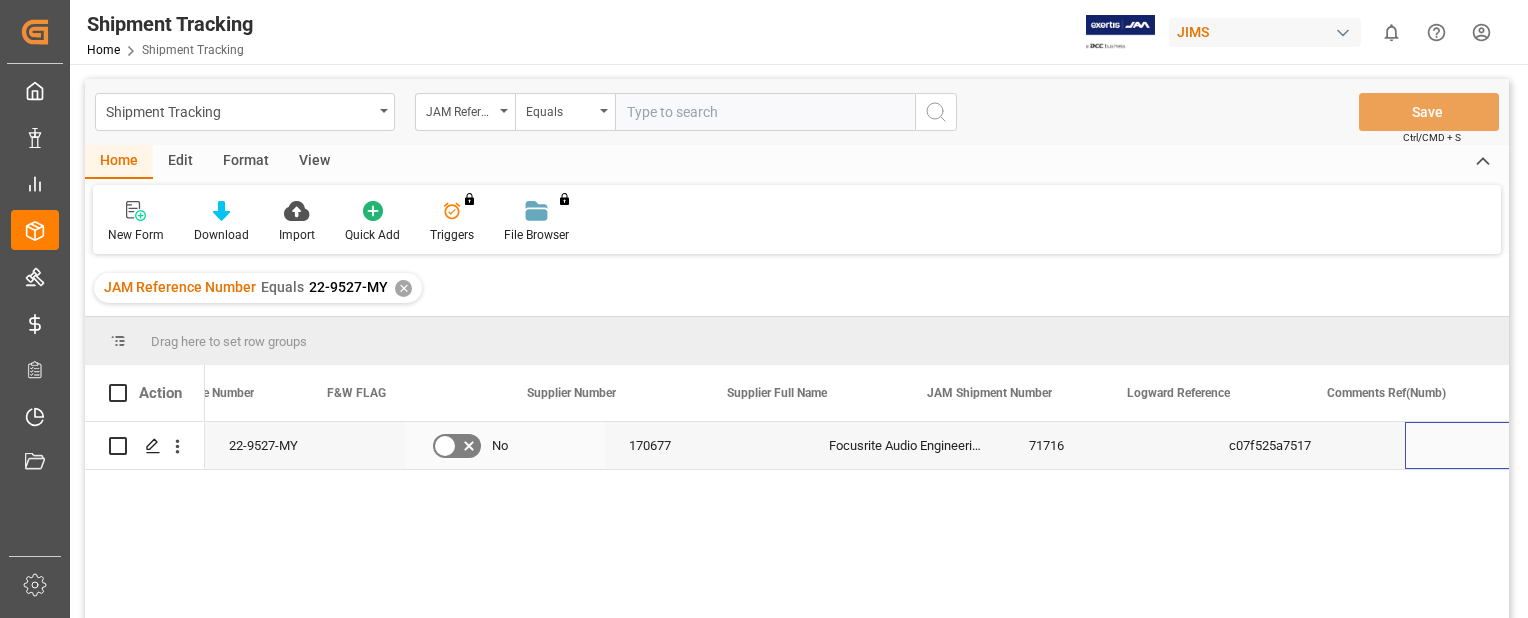 scroll, scrollTop: 0, scrollLeft: 102, axis: horizontal 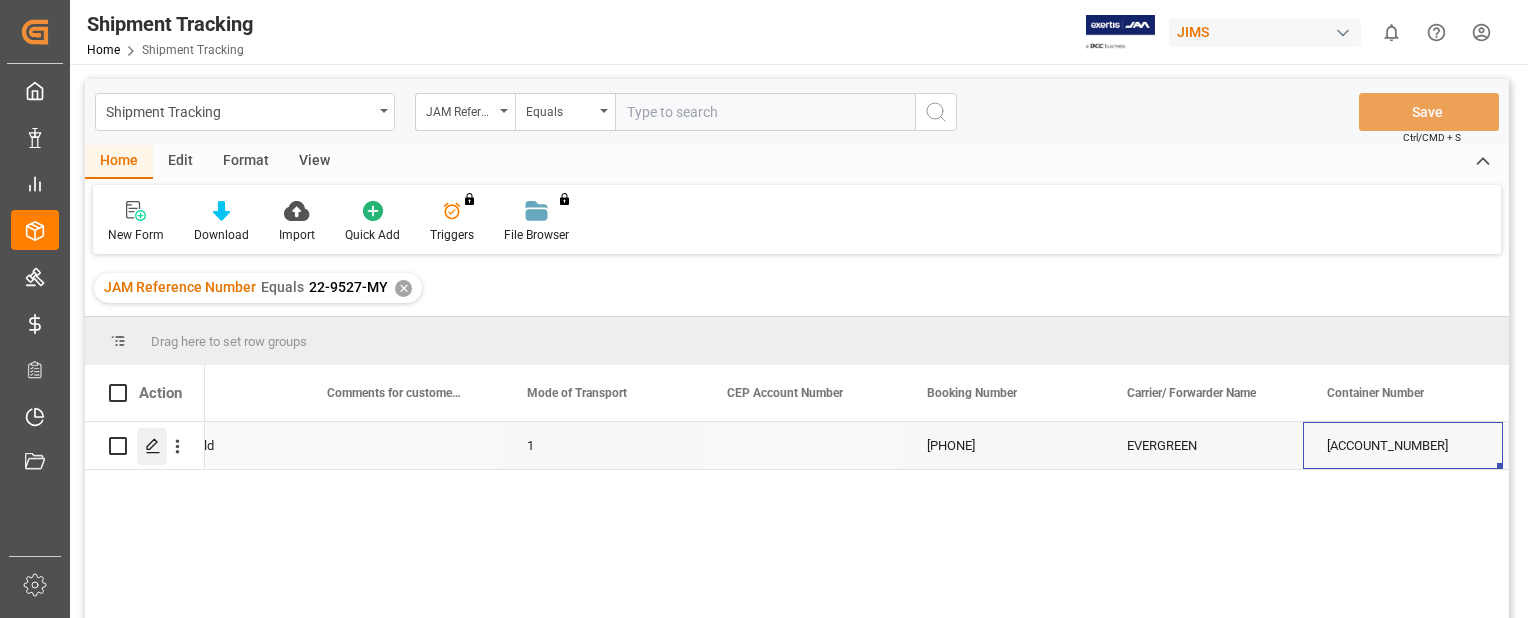 click 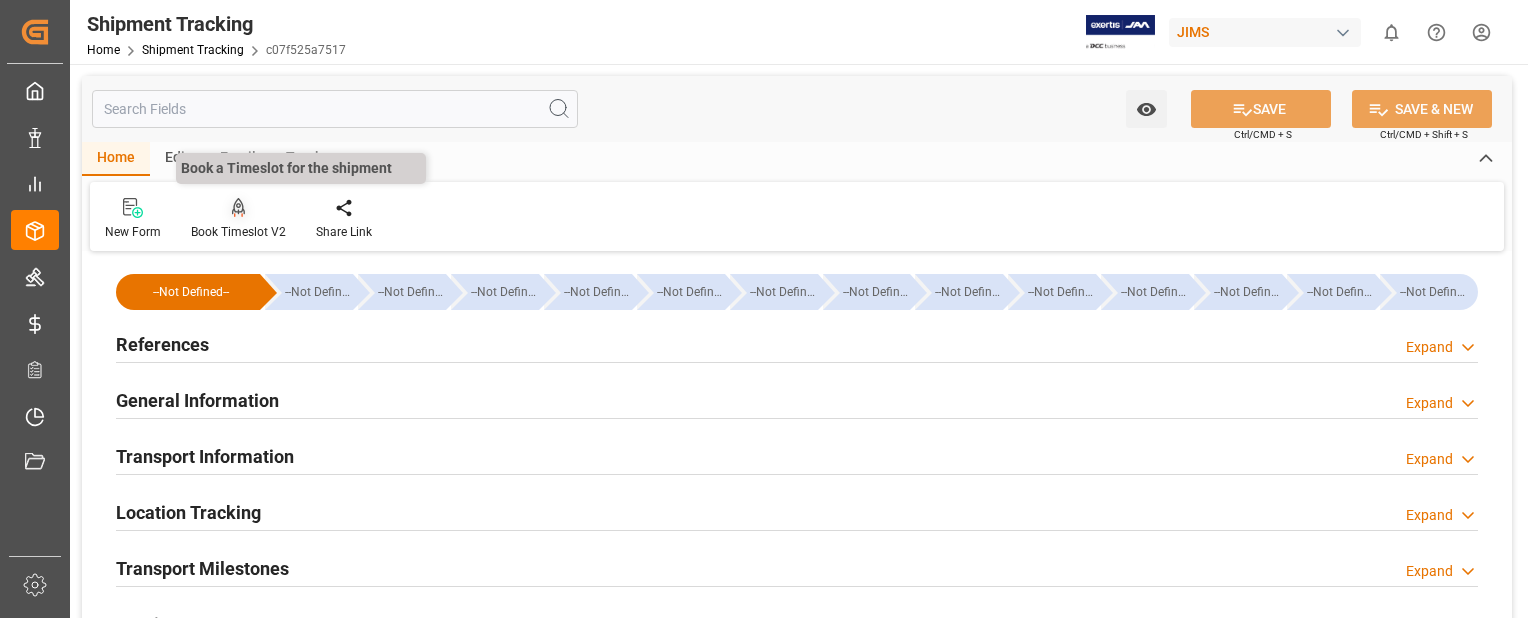 click 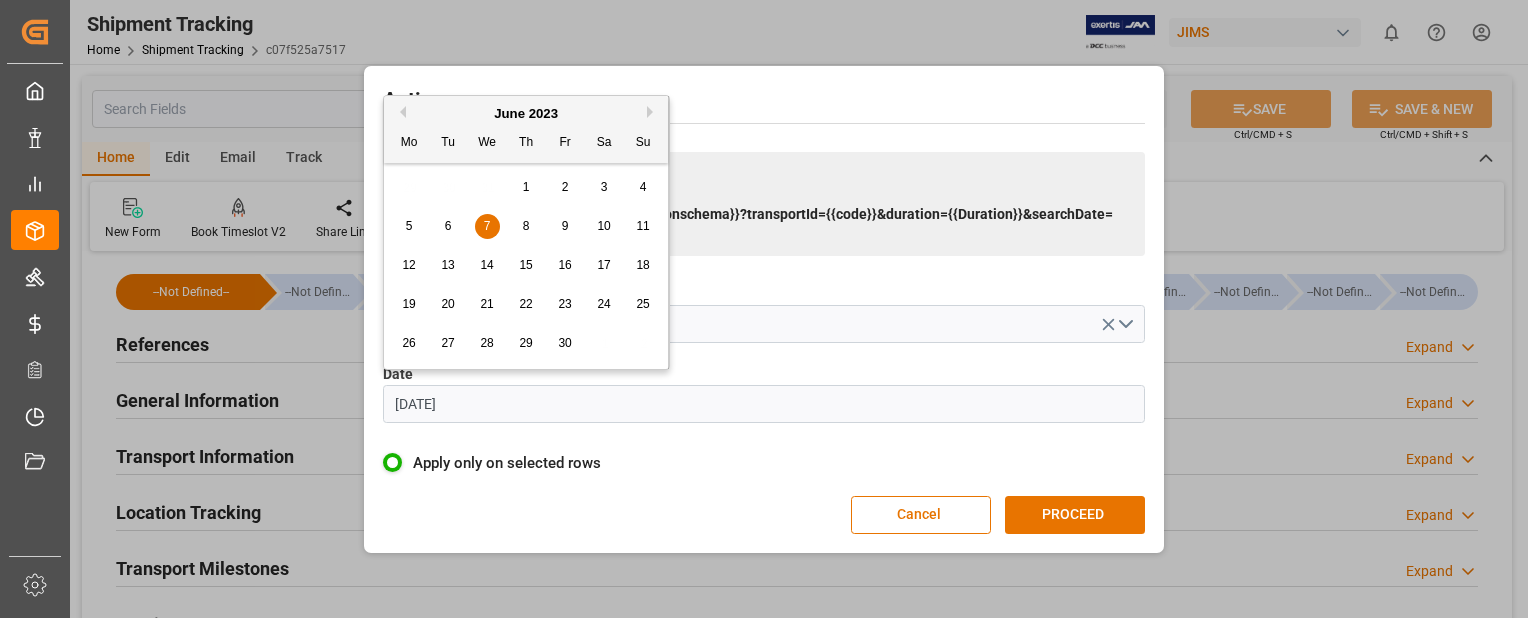 click on "07.06.2023" at bounding box center [764, 404] 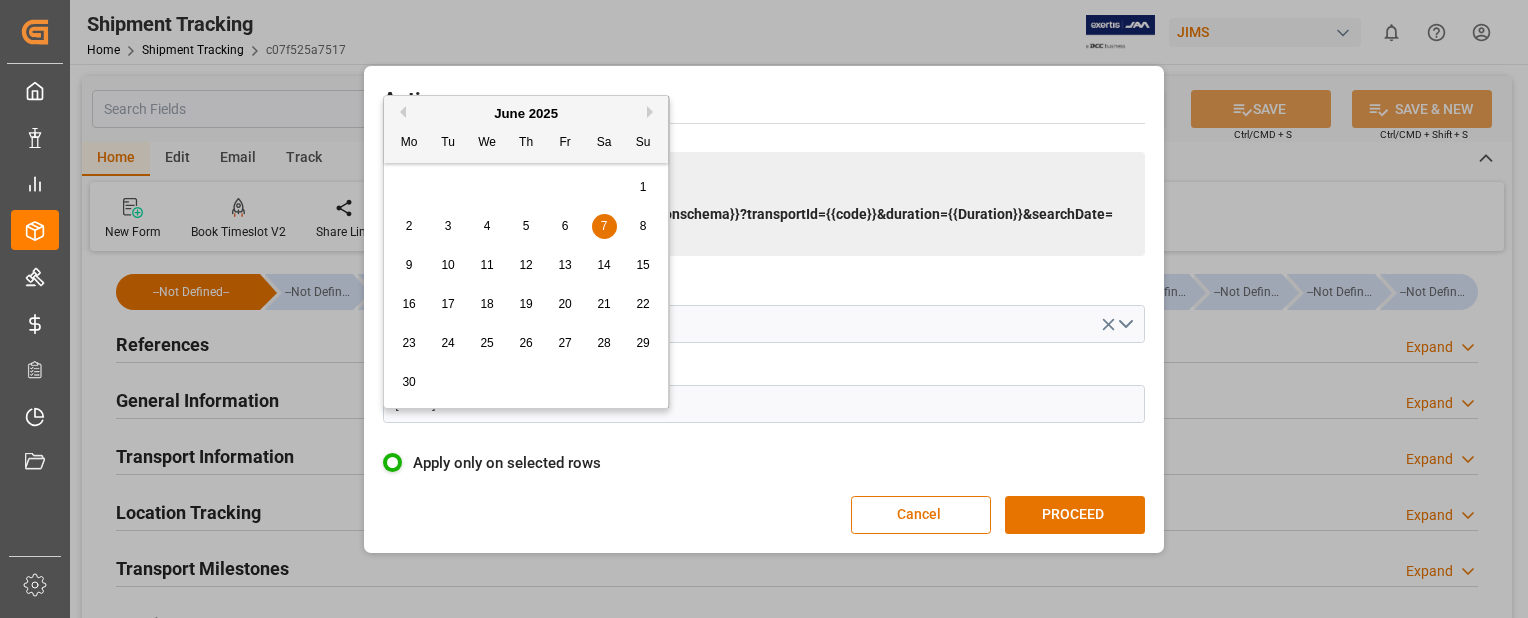 click on "Next Month" at bounding box center [653, 112] 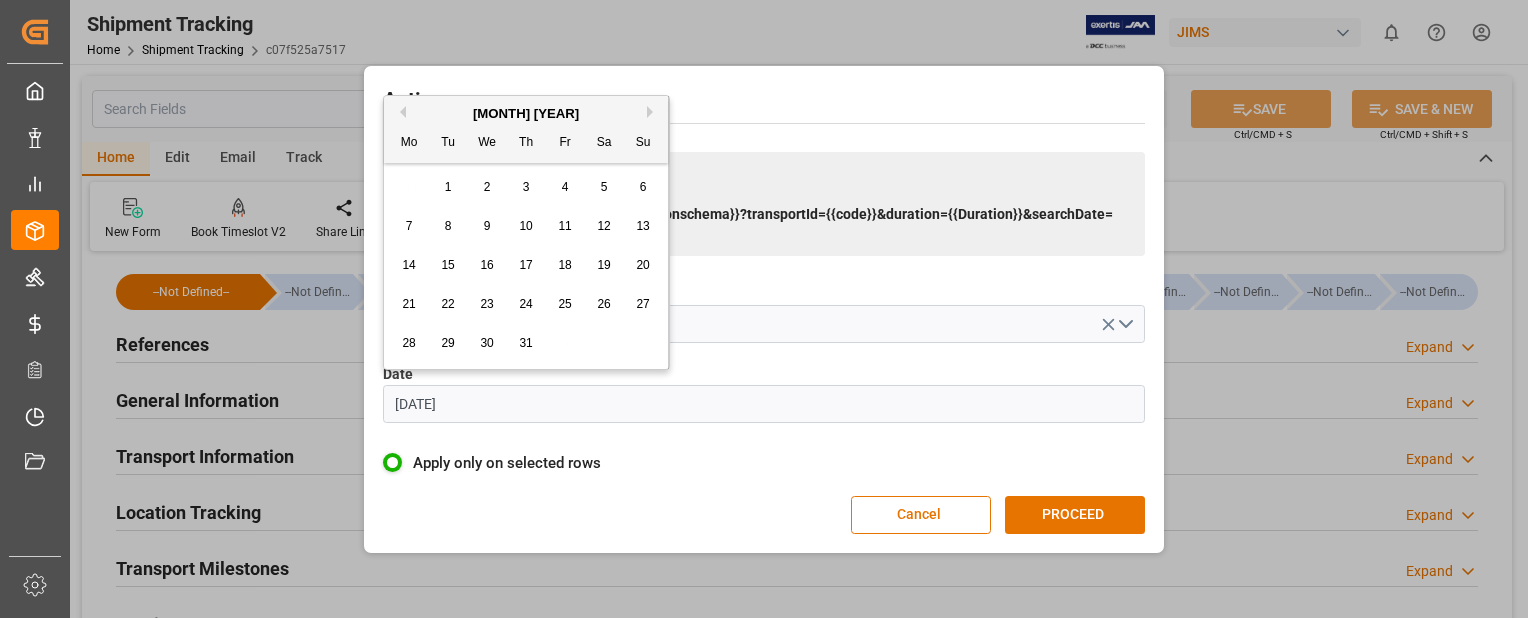 click on "Next Month" at bounding box center (653, 112) 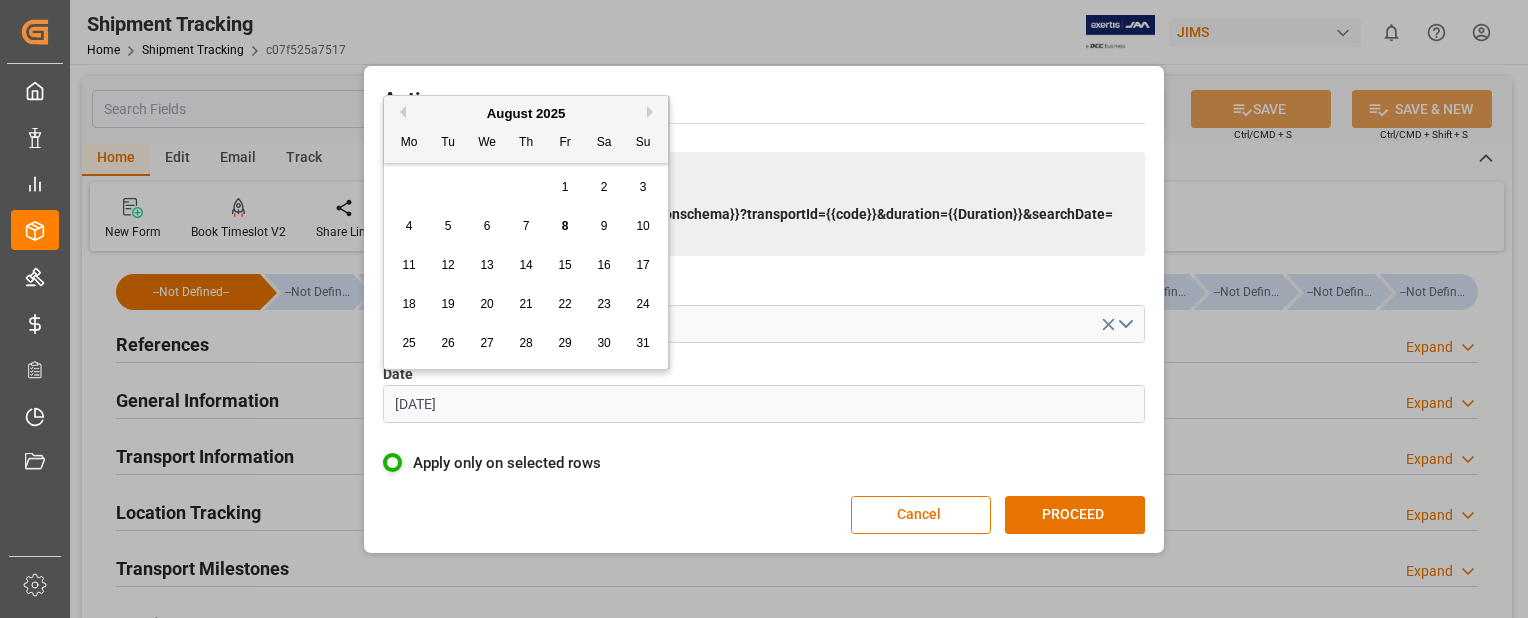 click on "13" at bounding box center (486, 265) 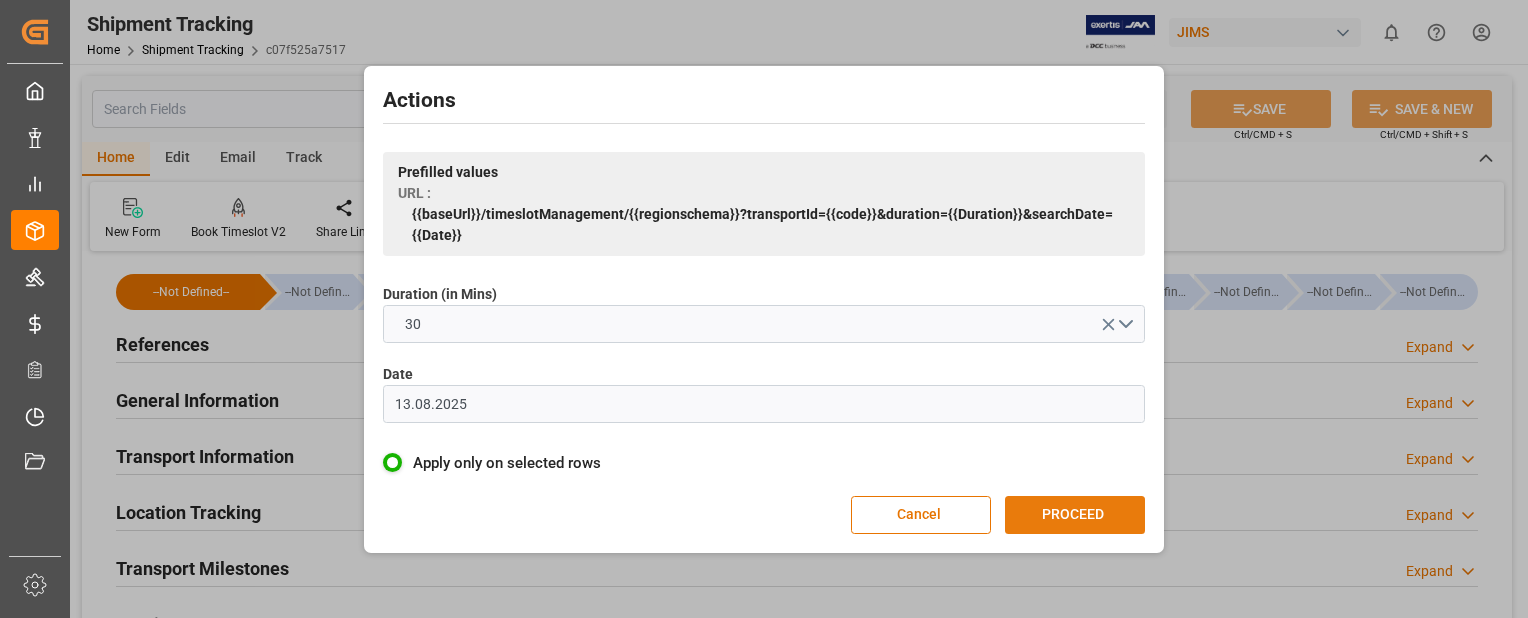 click on "PROCEED" at bounding box center (1075, 515) 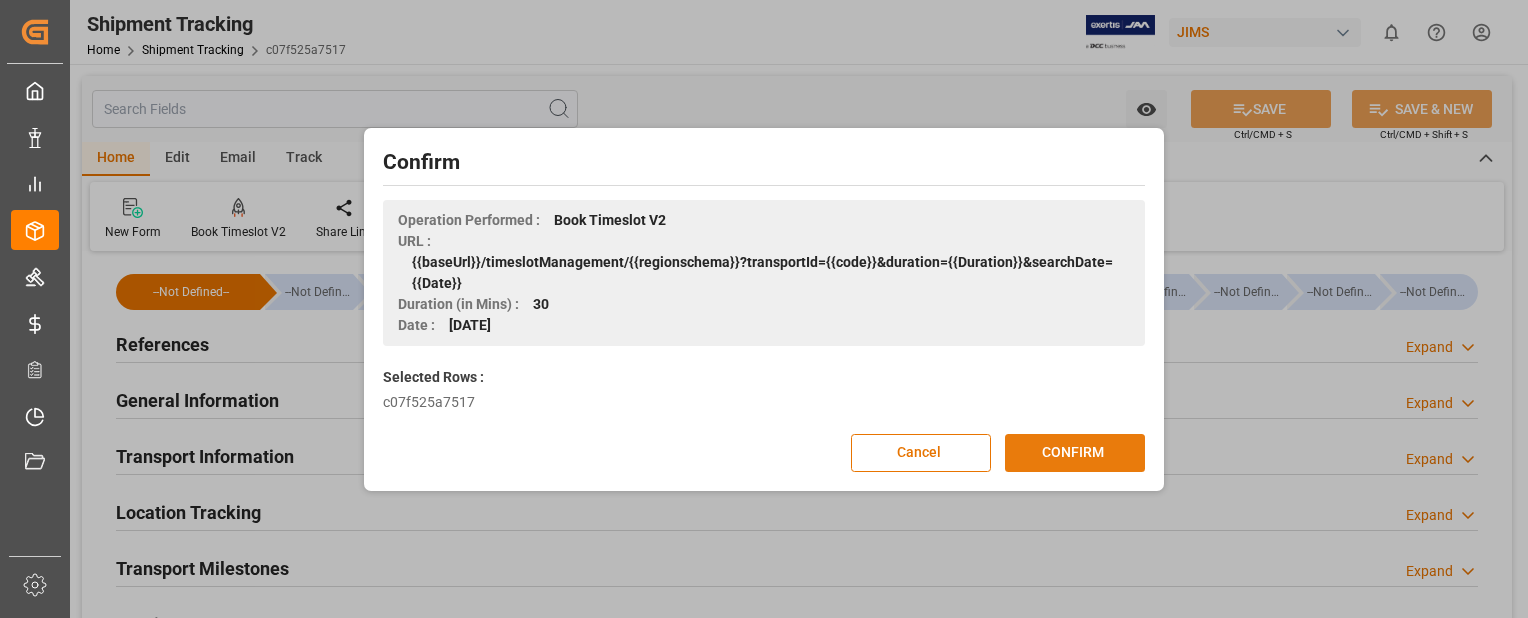 click on "CONFIRM" at bounding box center (1075, 453) 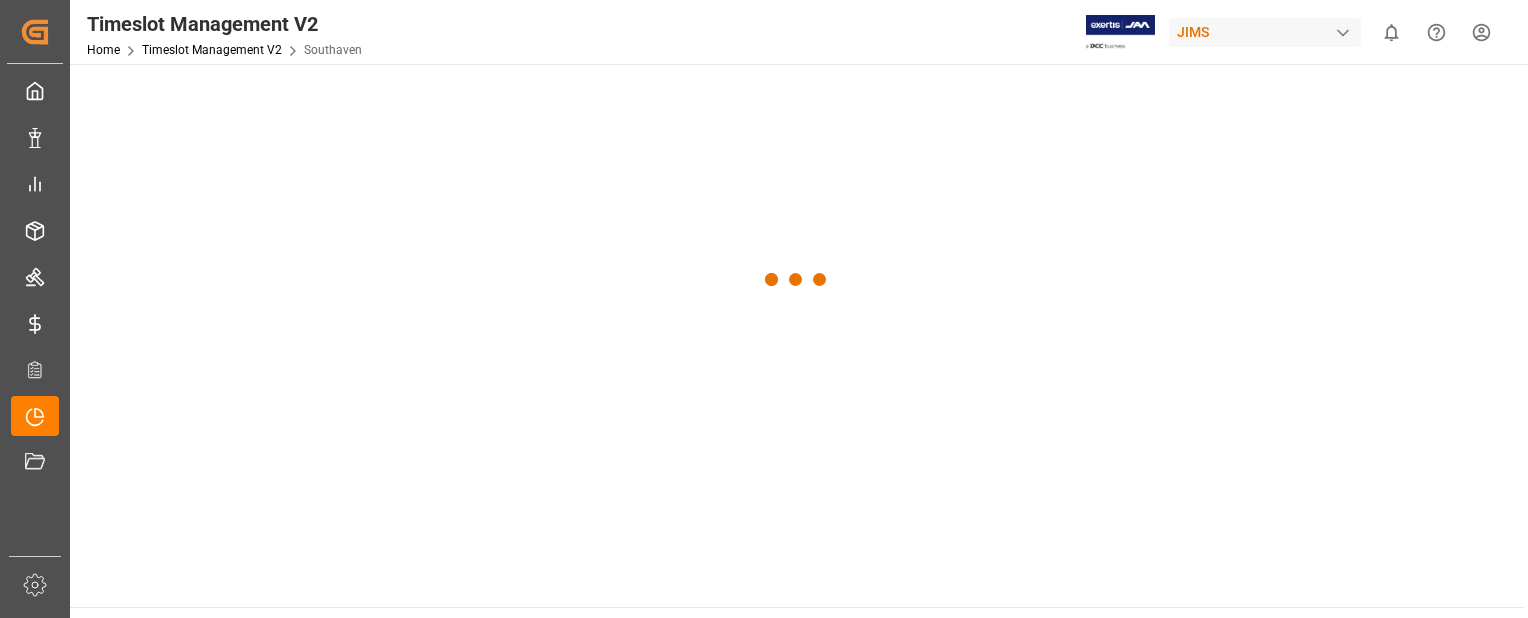 scroll, scrollTop: 0, scrollLeft: 0, axis: both 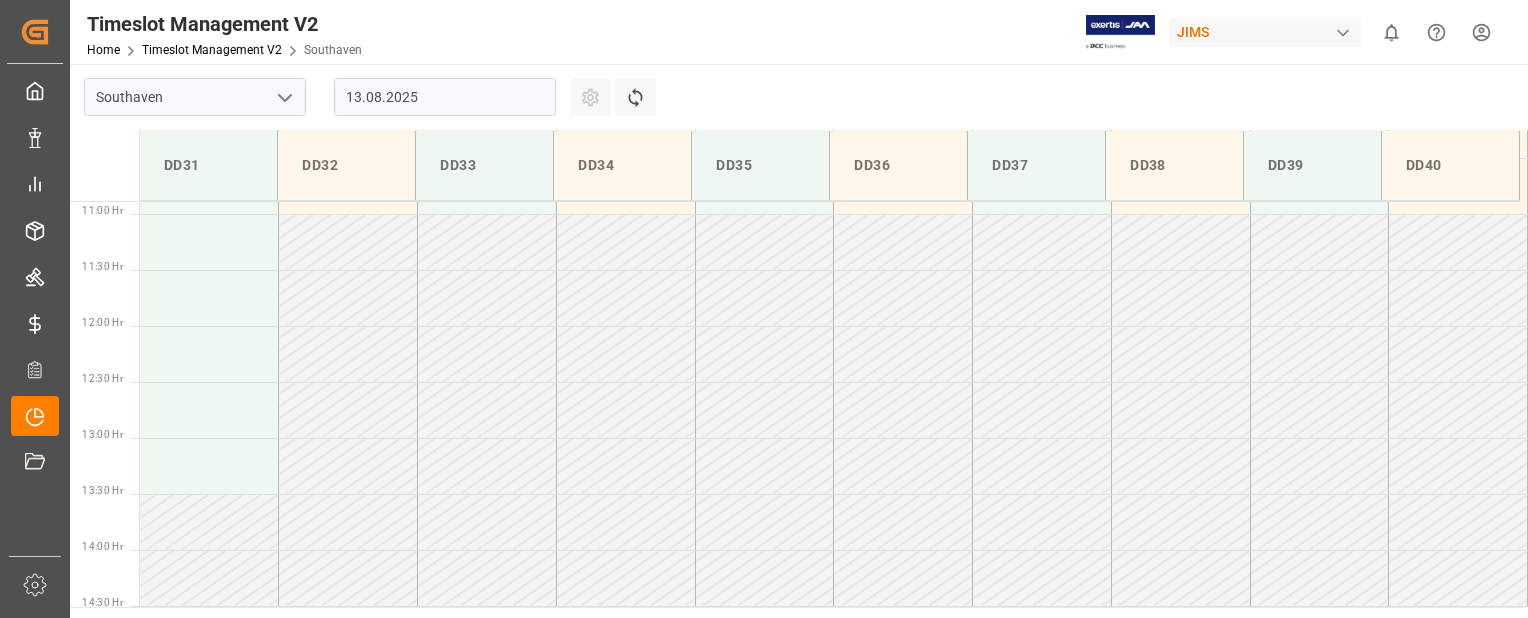 drag, startPoint x: 1527, startPoint y: 390, endPoint x: 1531, endPoint y: 322, distance: 68.117546 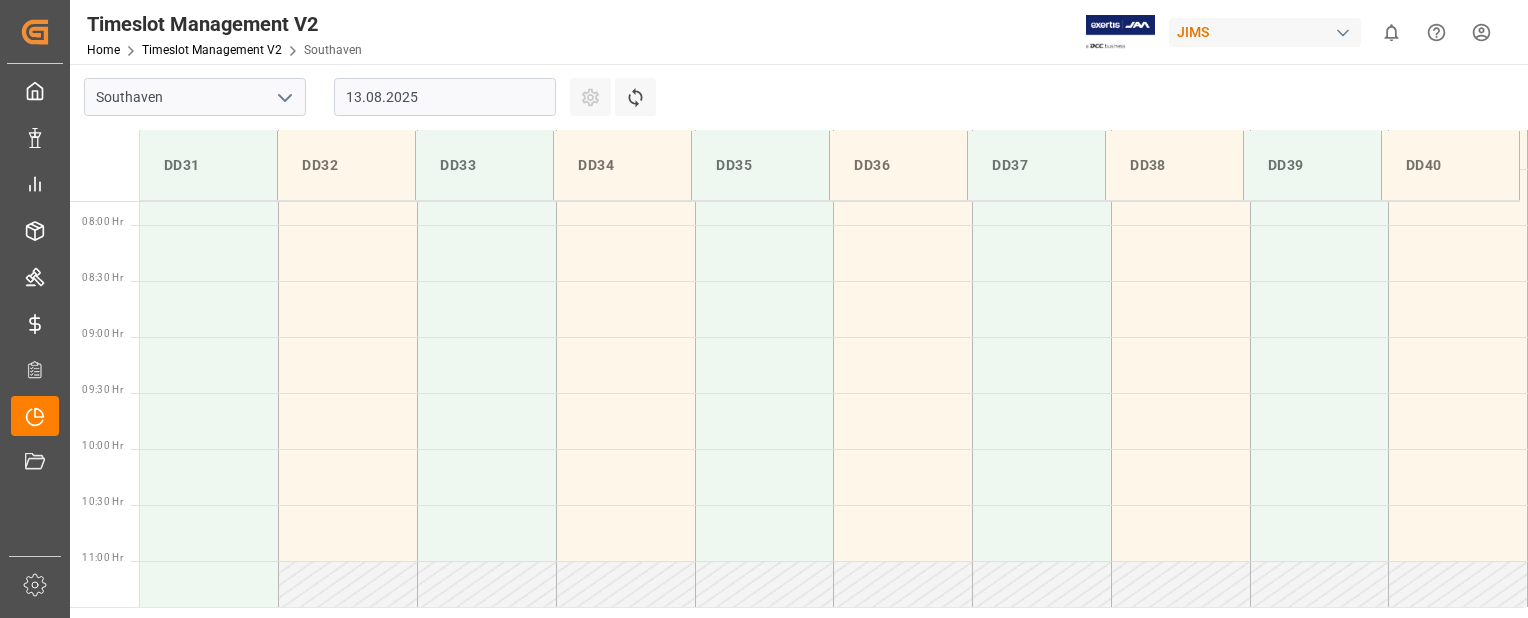 scroll, scrollTop: 848, scrollLeft: 0, axis: vertical 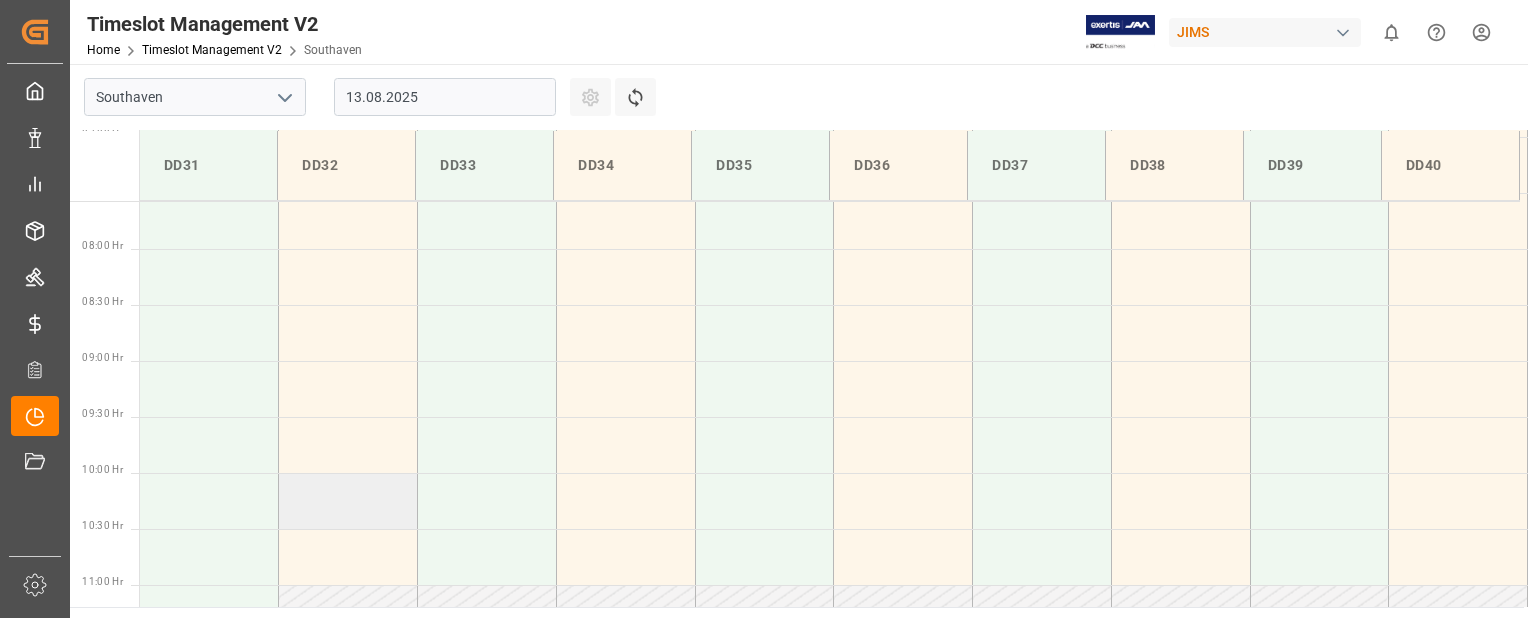 click at bounding box center [348, 501] 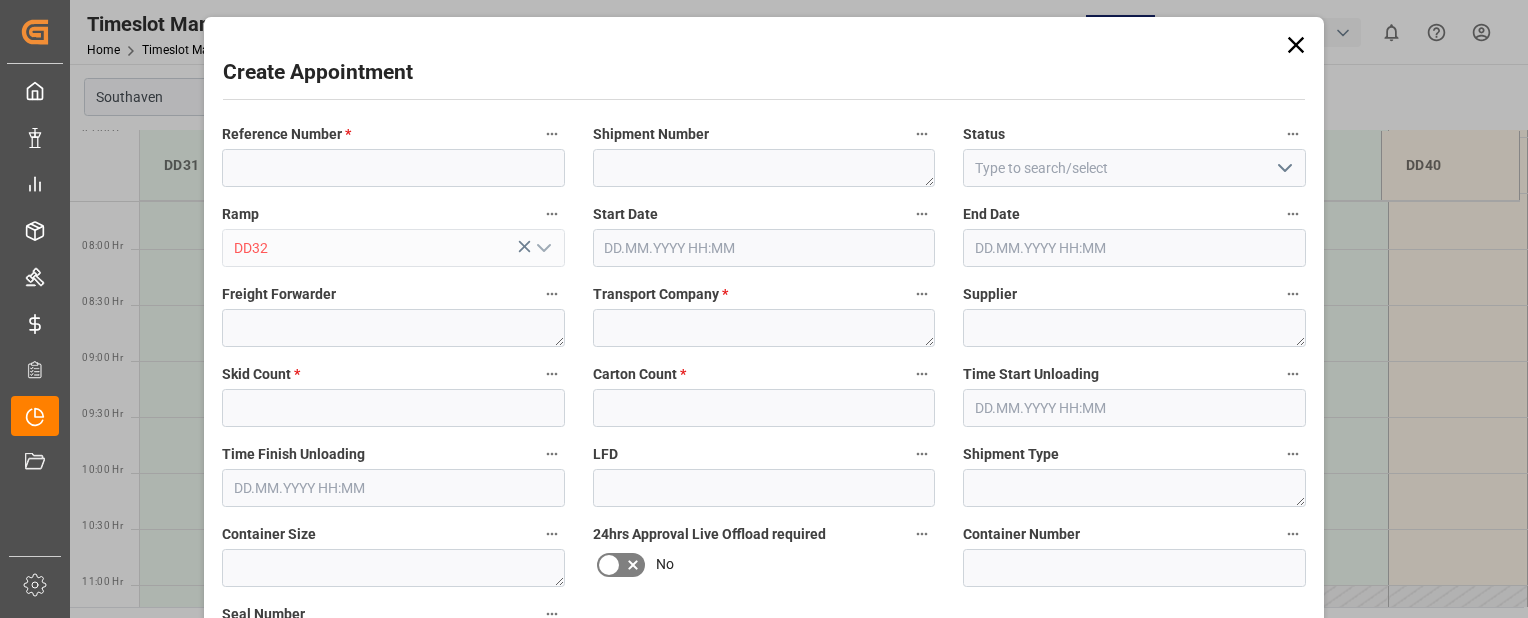 type on "[DATE] [TIME]" 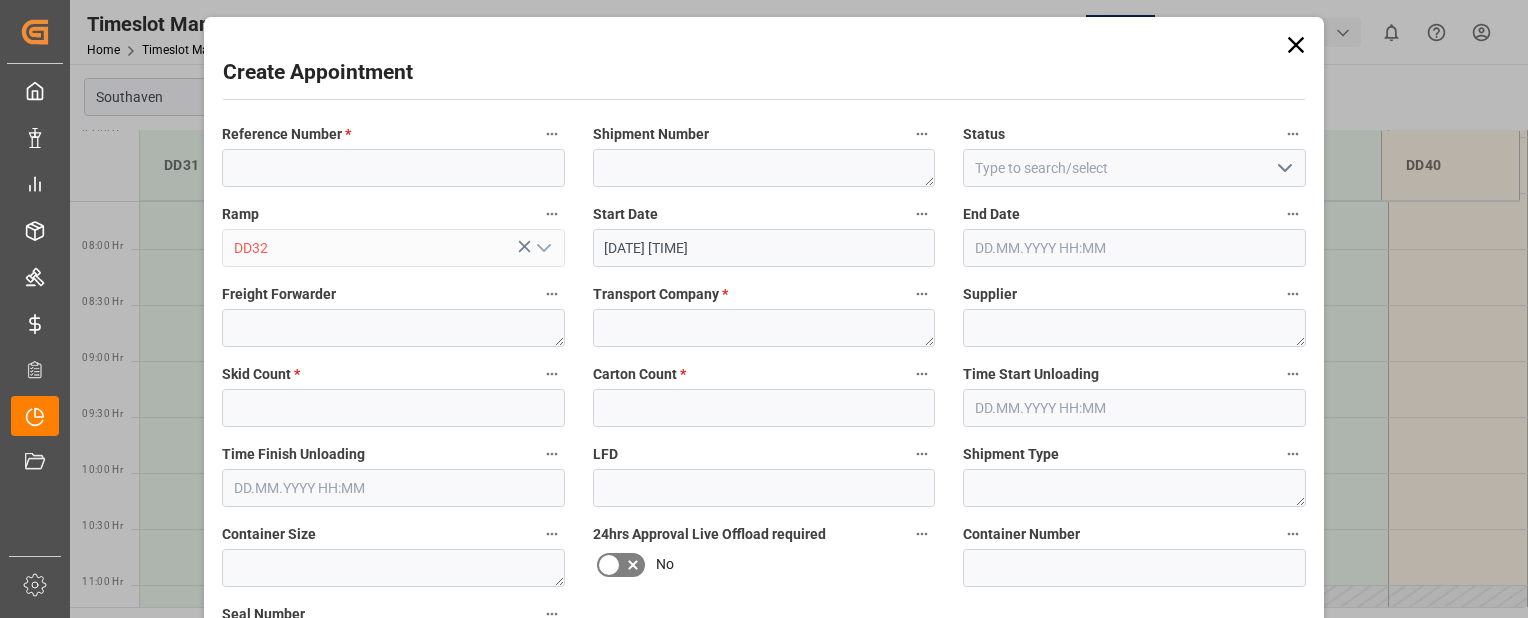type on "[DATE] [TIME]" 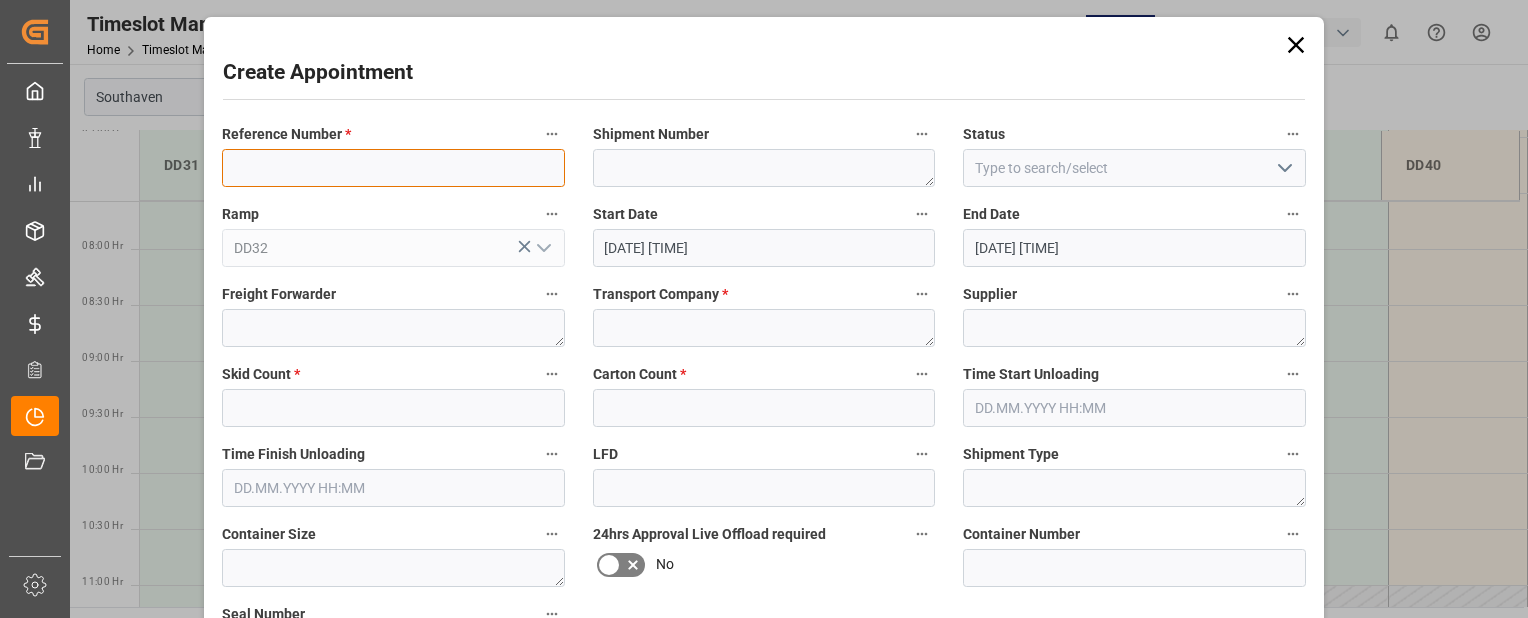 click at bounding box center [393, 168] 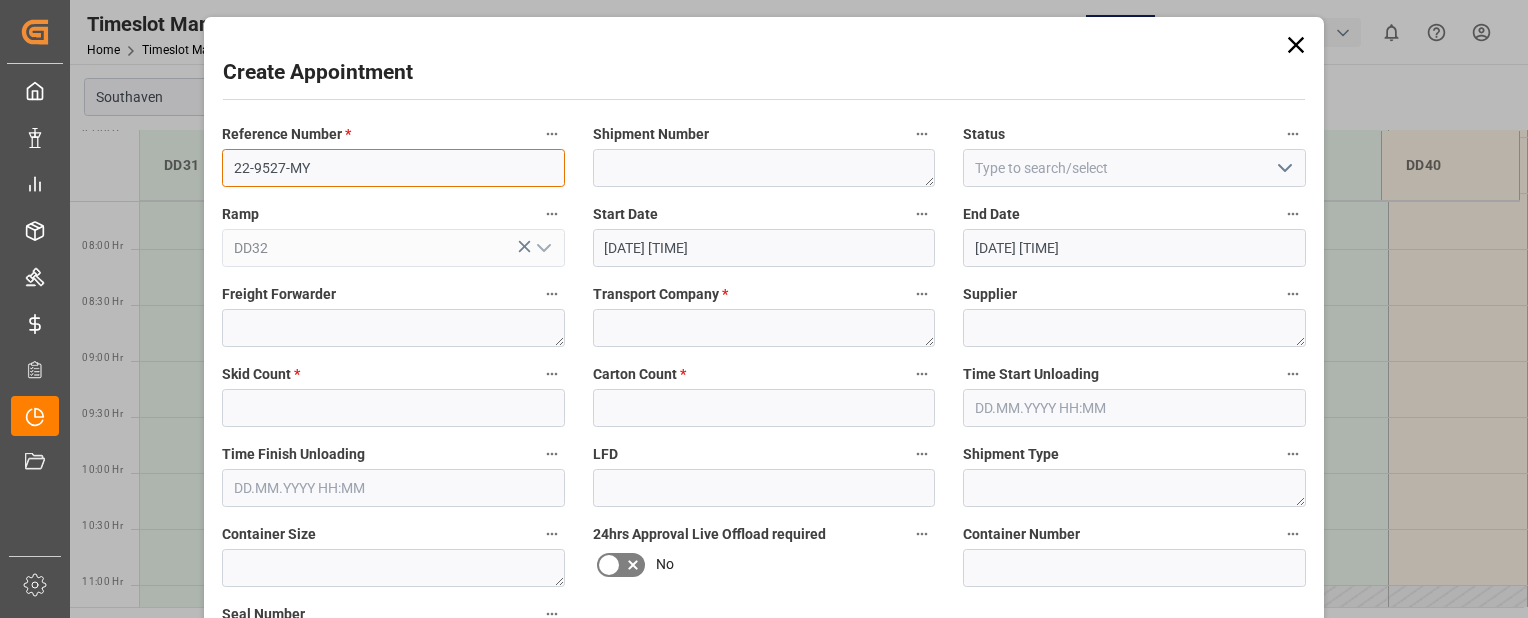 type on "22-9527-MY" 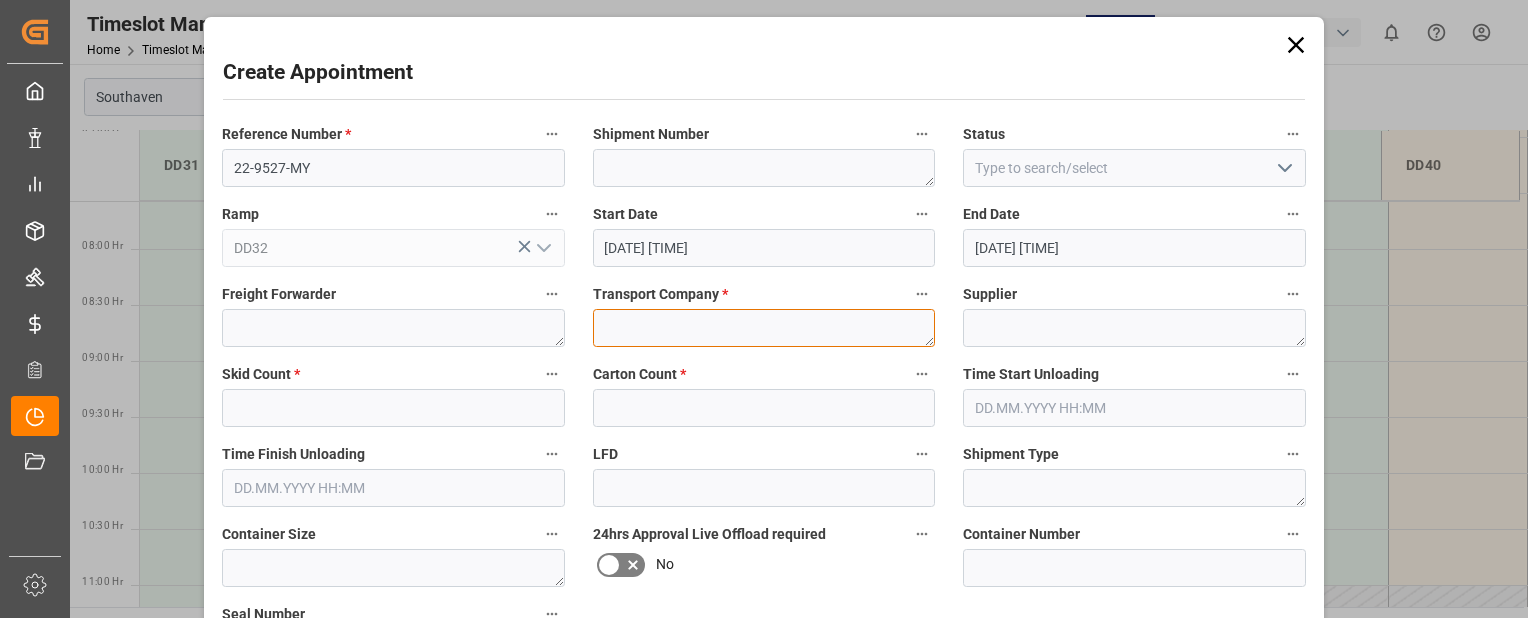 click at bounding box center (764, 328) 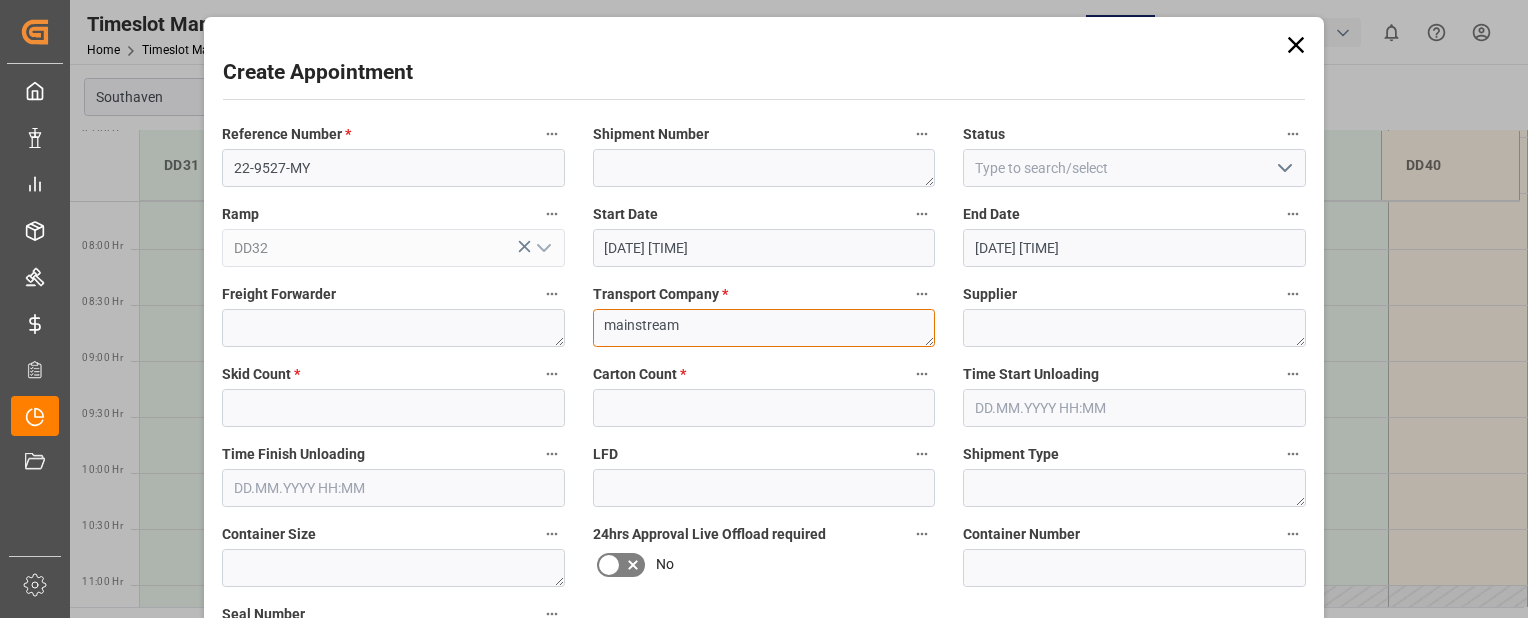 type on "mainstream" 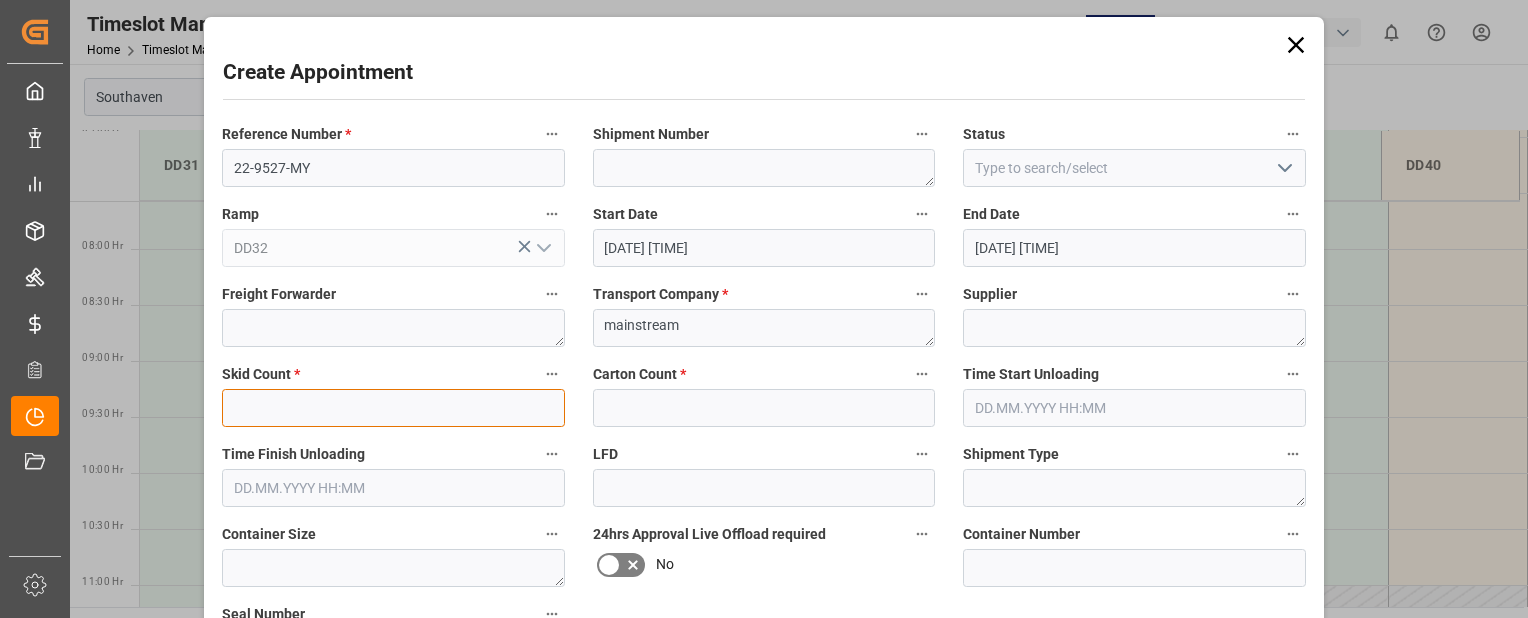 click at bounding box center [393, 408] 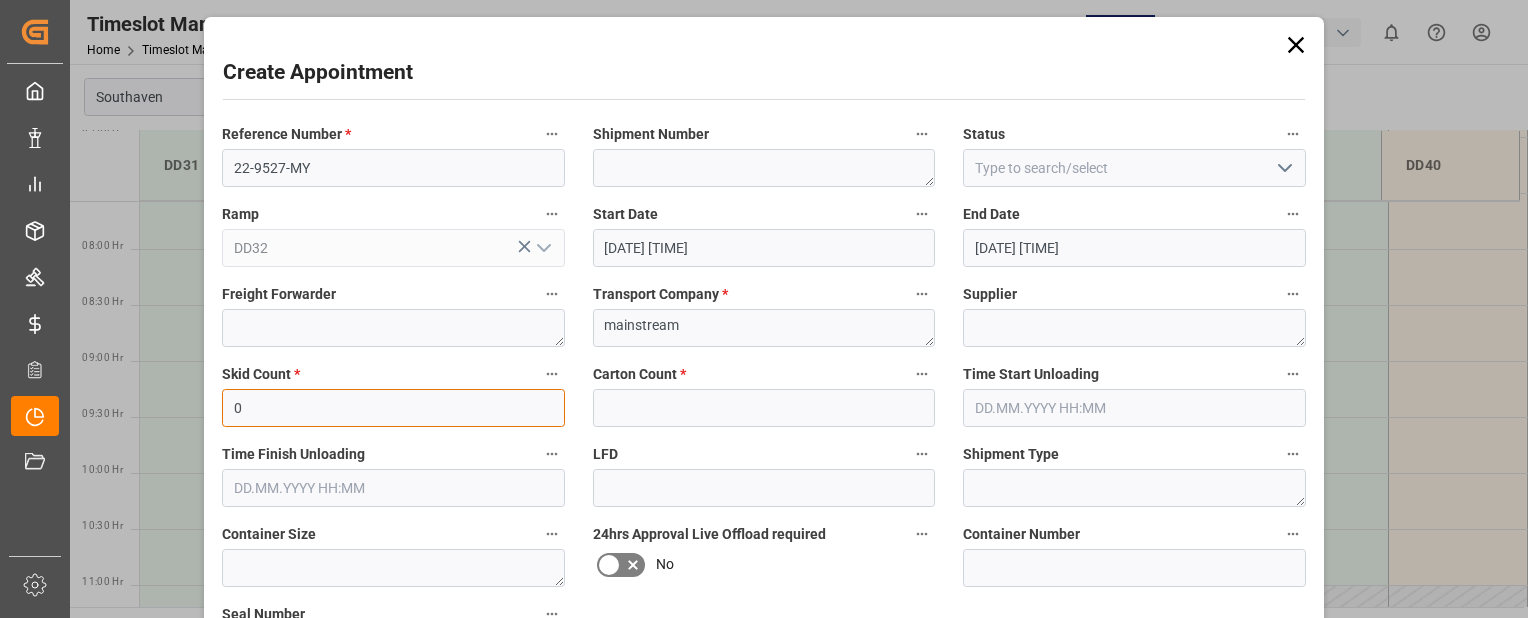 type on "0" 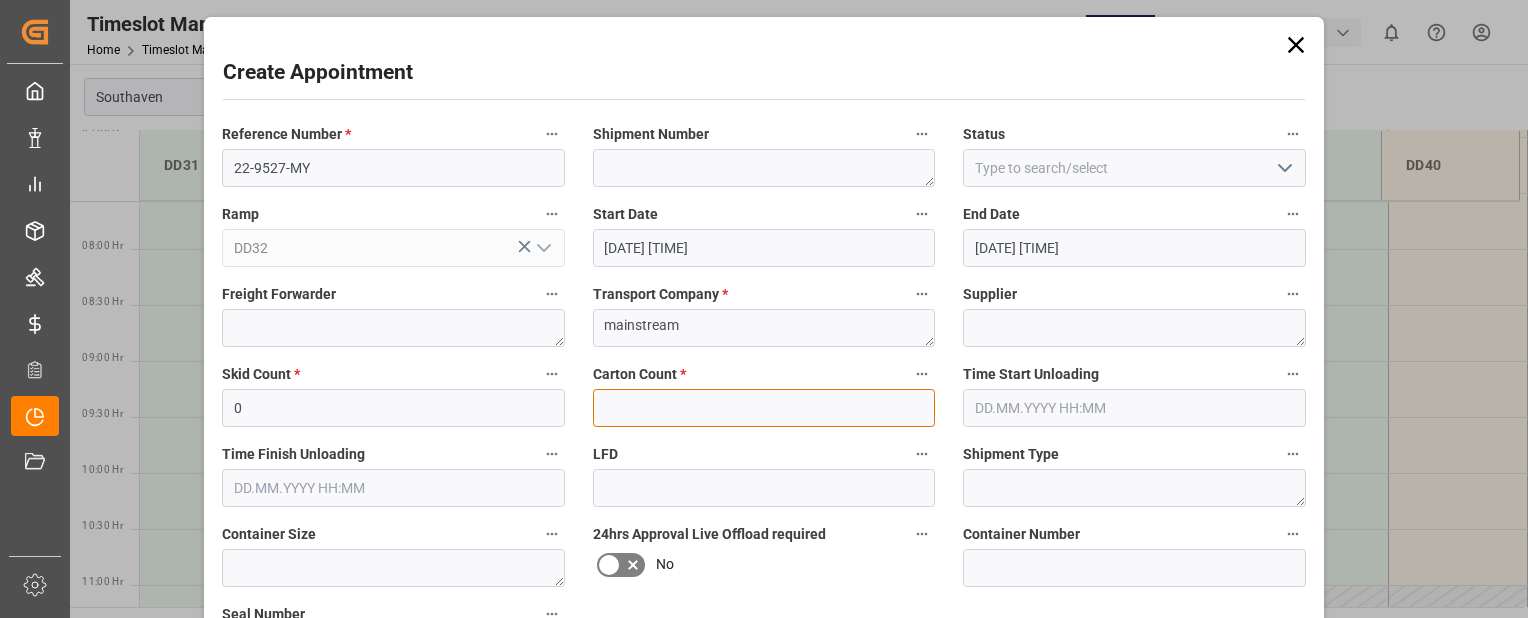 click at bounding box center (764, 408) 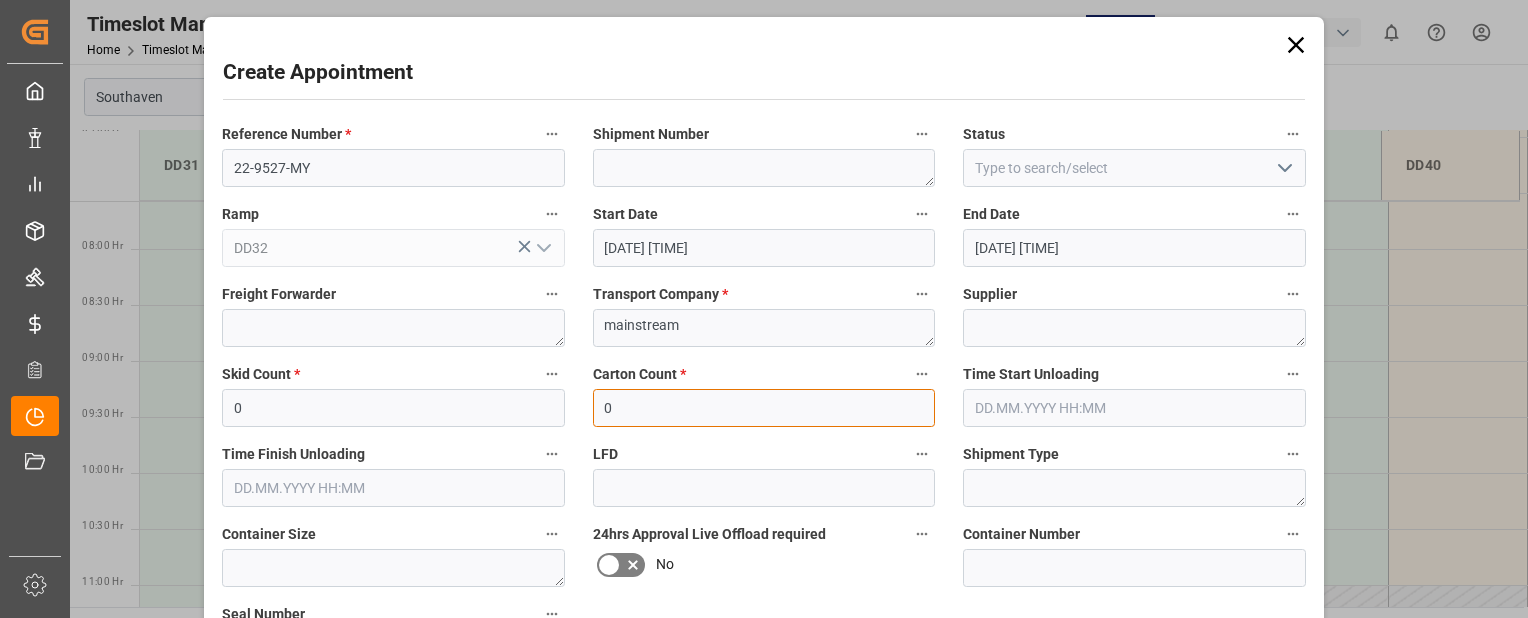 type on "0" 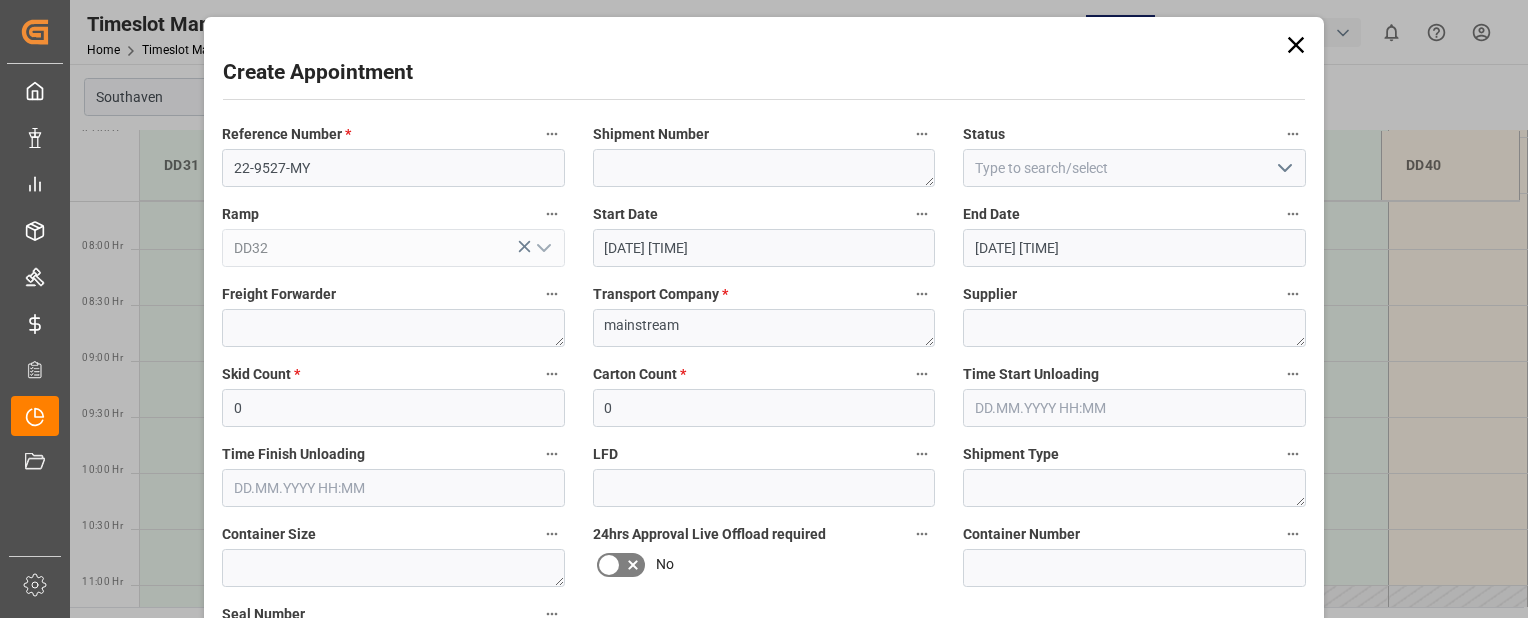 click on "Container Number" at bounding box center [1134, 535] 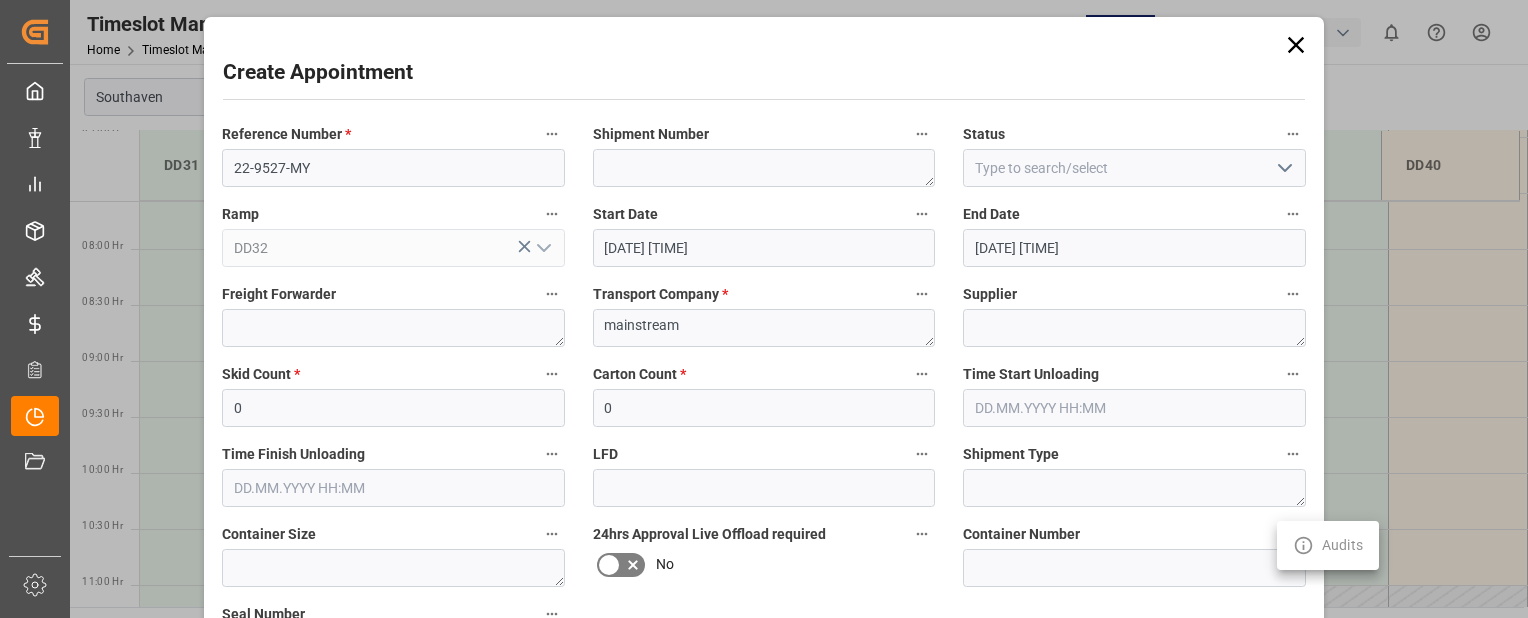 click at bounding box center (764, 309) 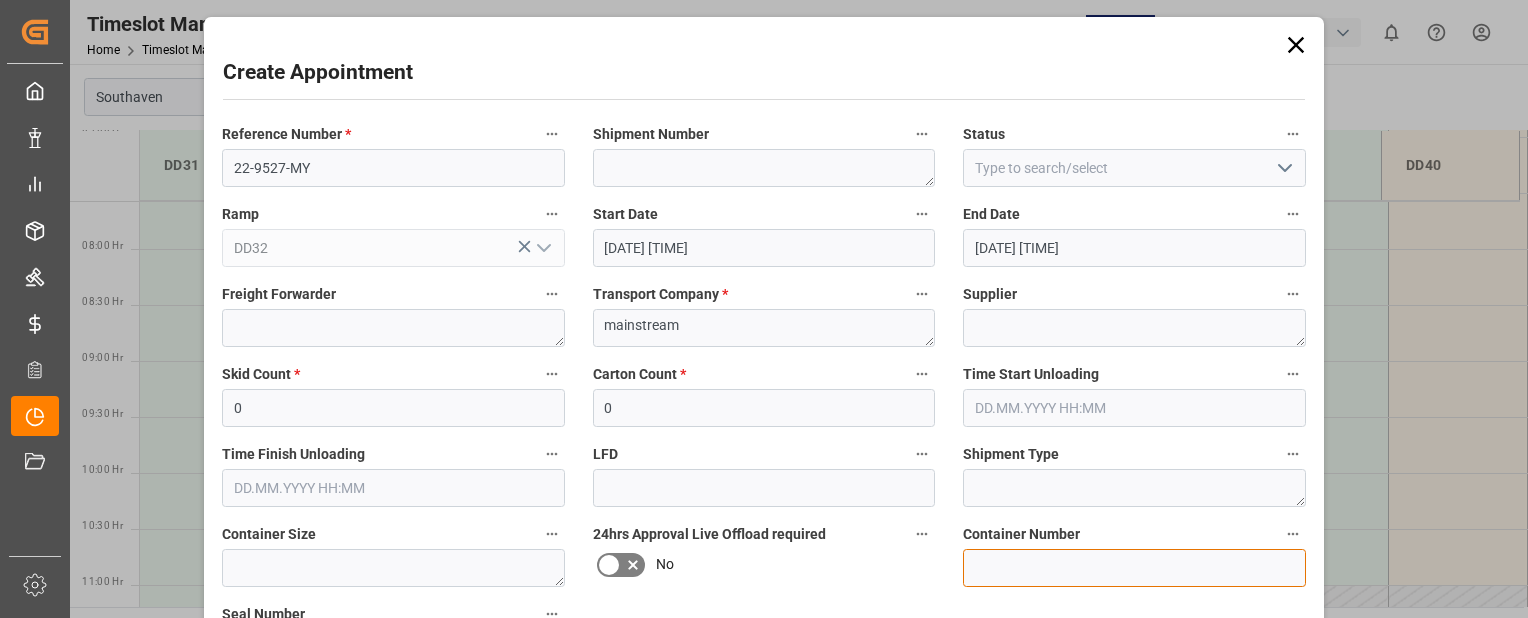click at bounding box center (1134, 568) 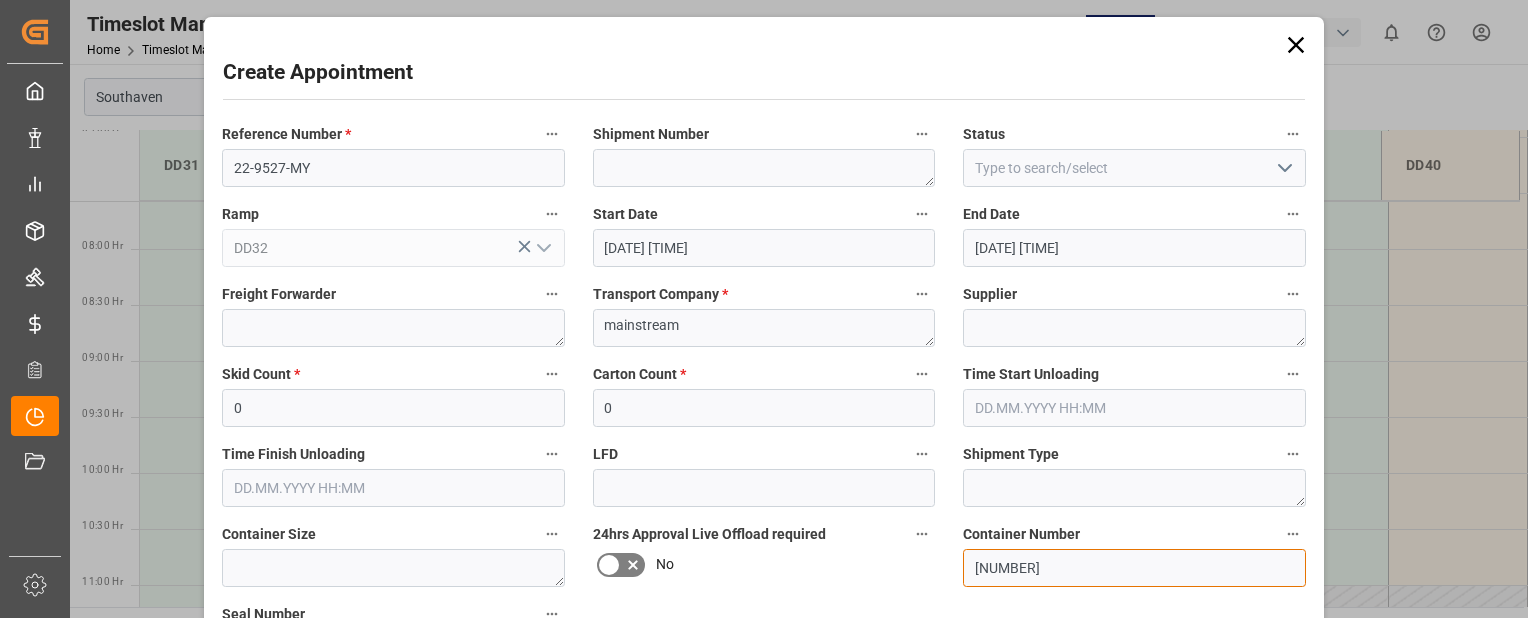 click on "[NUMBER]" at bounding box center (1134, 568) 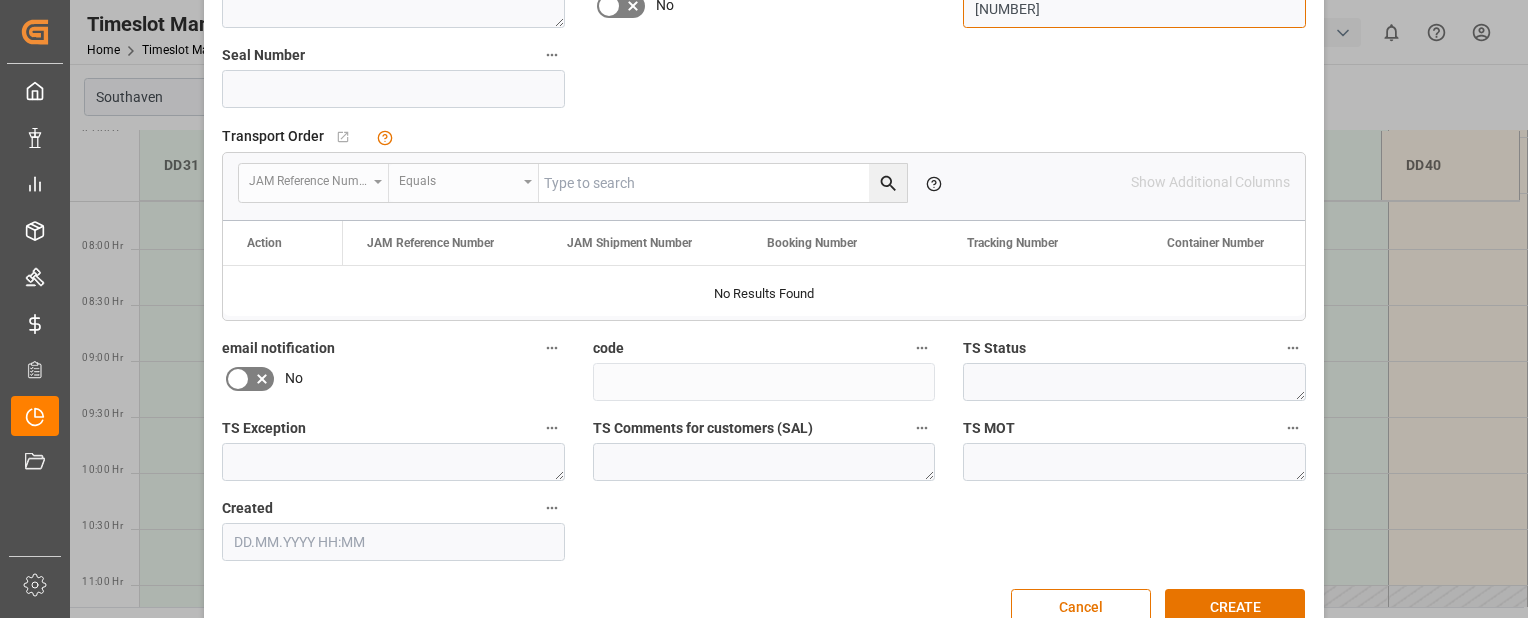 scroll, scrollTop: 603, scrollLeft: 0, axis: vertical 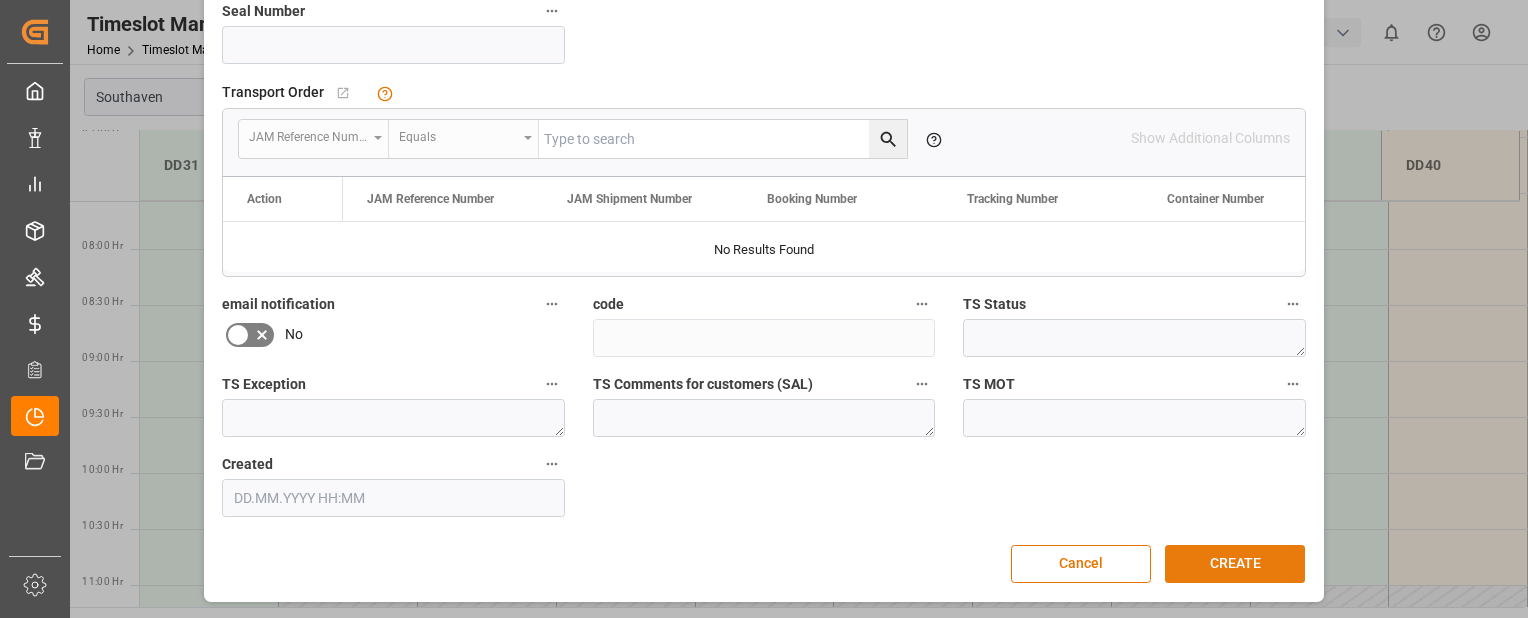 type on "[NUMBER]" 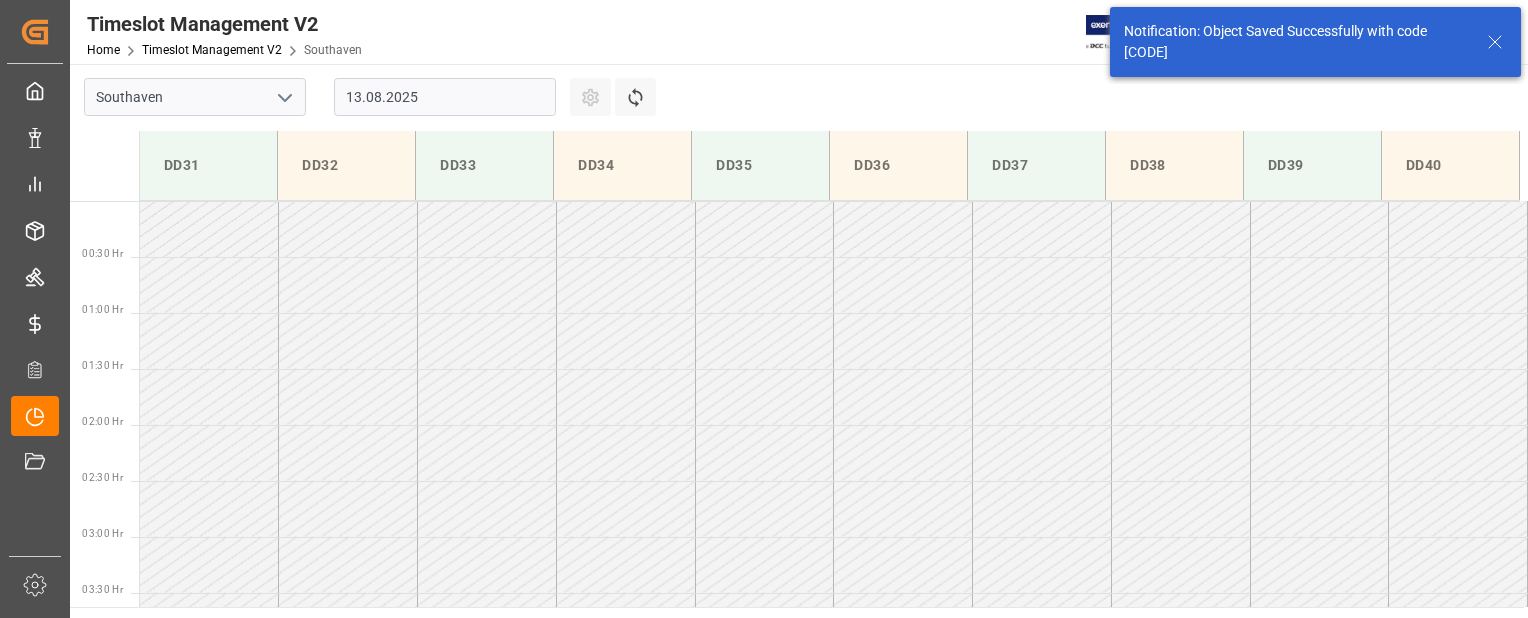 scroll, scrollTop: 995, scrollLeft: 0, axis: vertical 